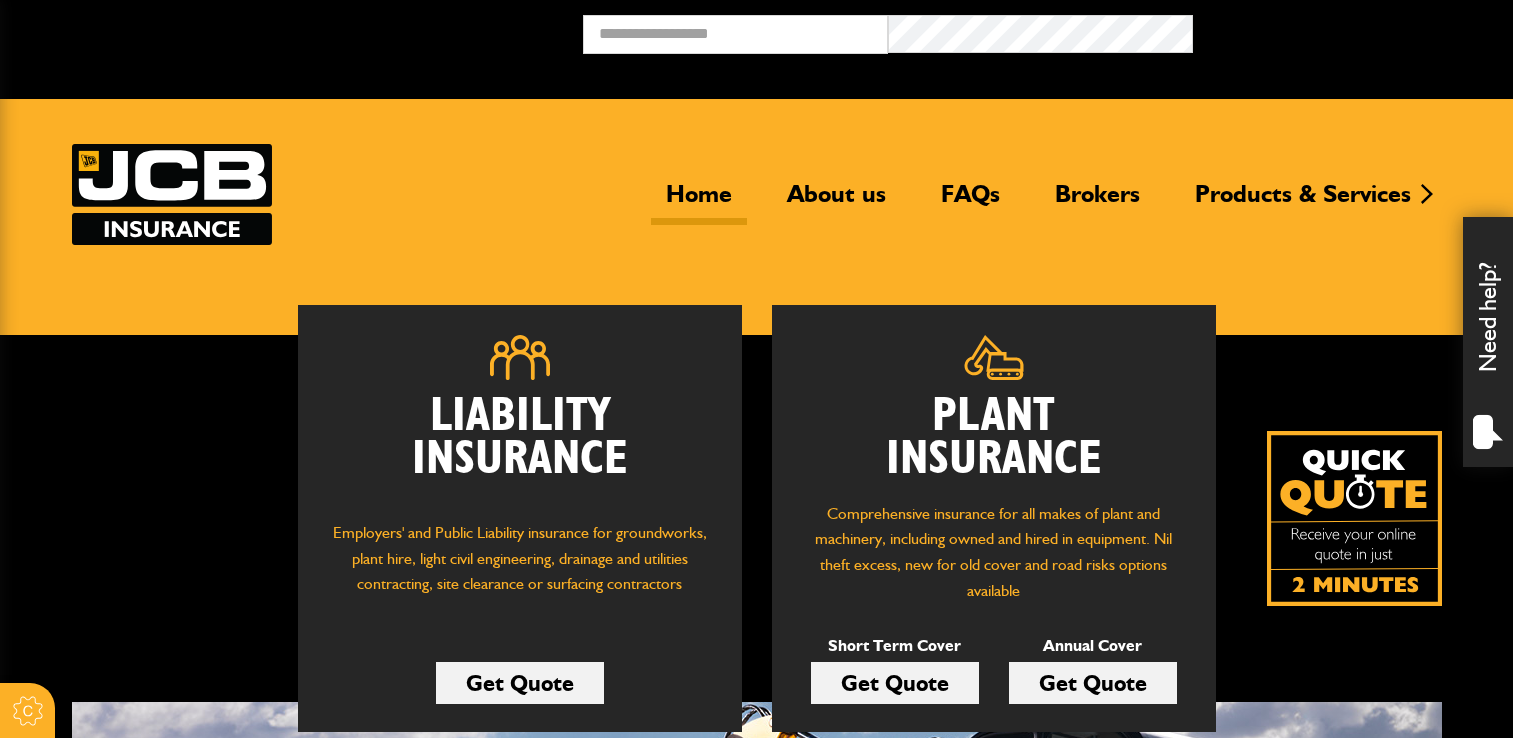 scroll, scrollTop: 0, scrollLeft: 0, axis: both 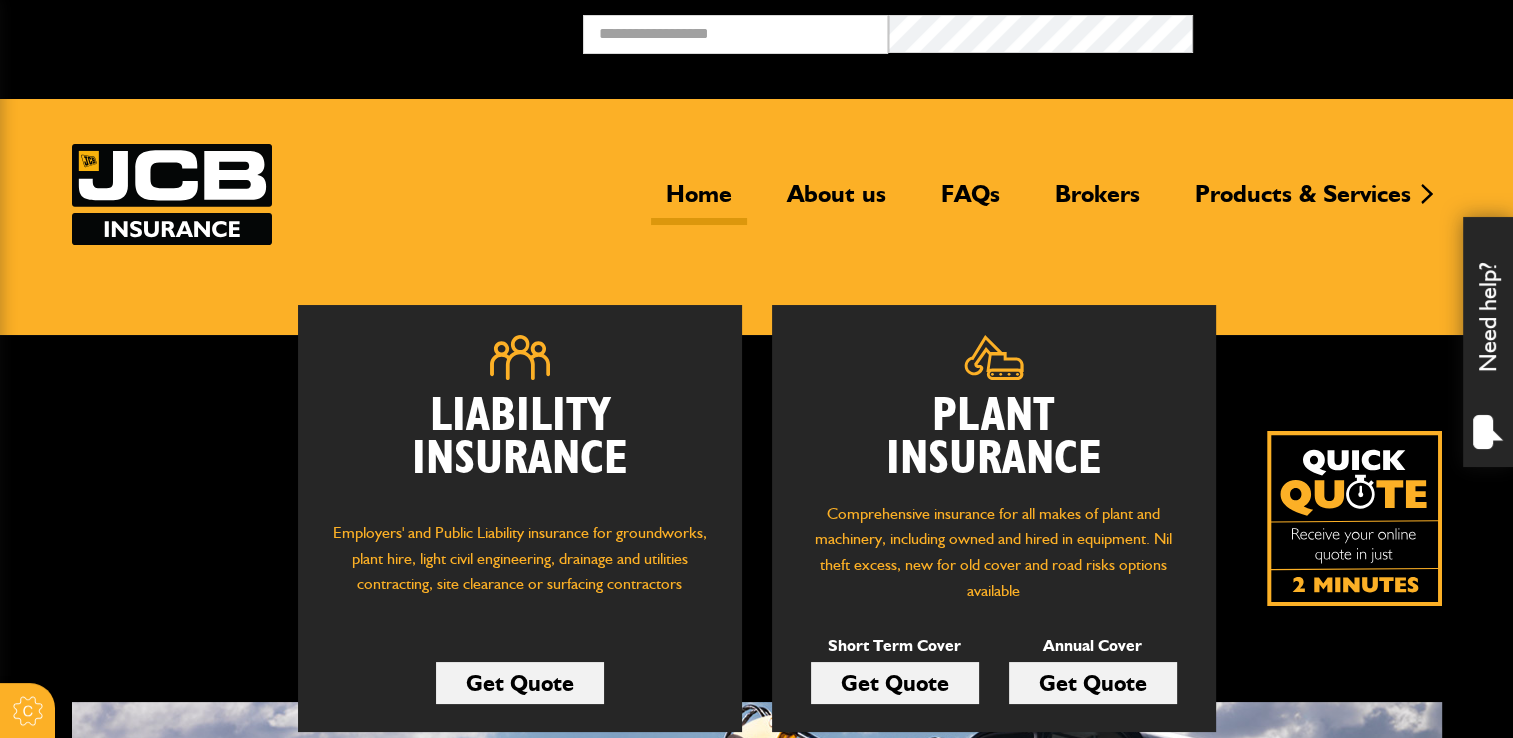 drag, startPoint x: 0, startPoint y: 0, endPoint x: 914, endPoint y: 684, distance: 1141.6006 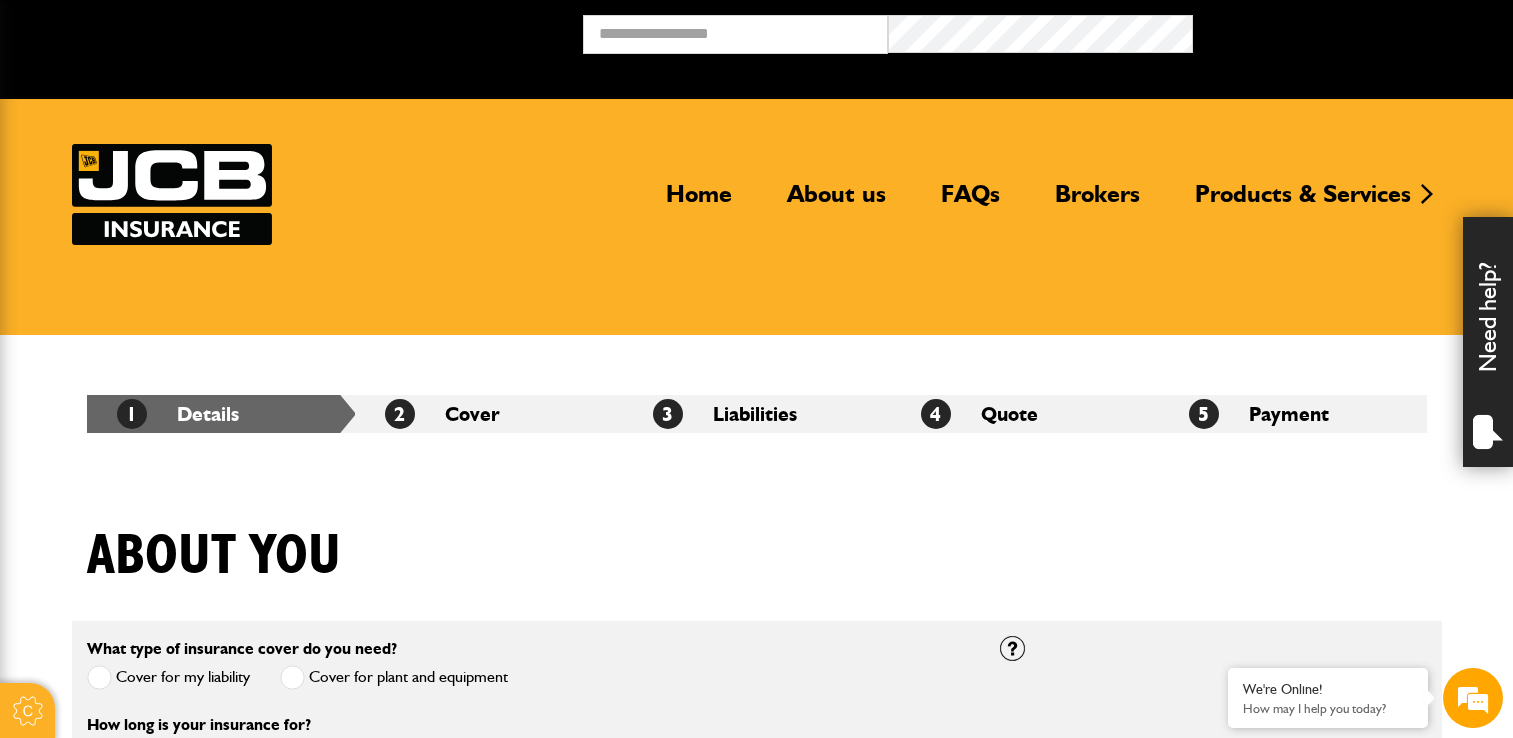 scroll, scrollTop: 400, scrollLeft: 0, axis: vertical 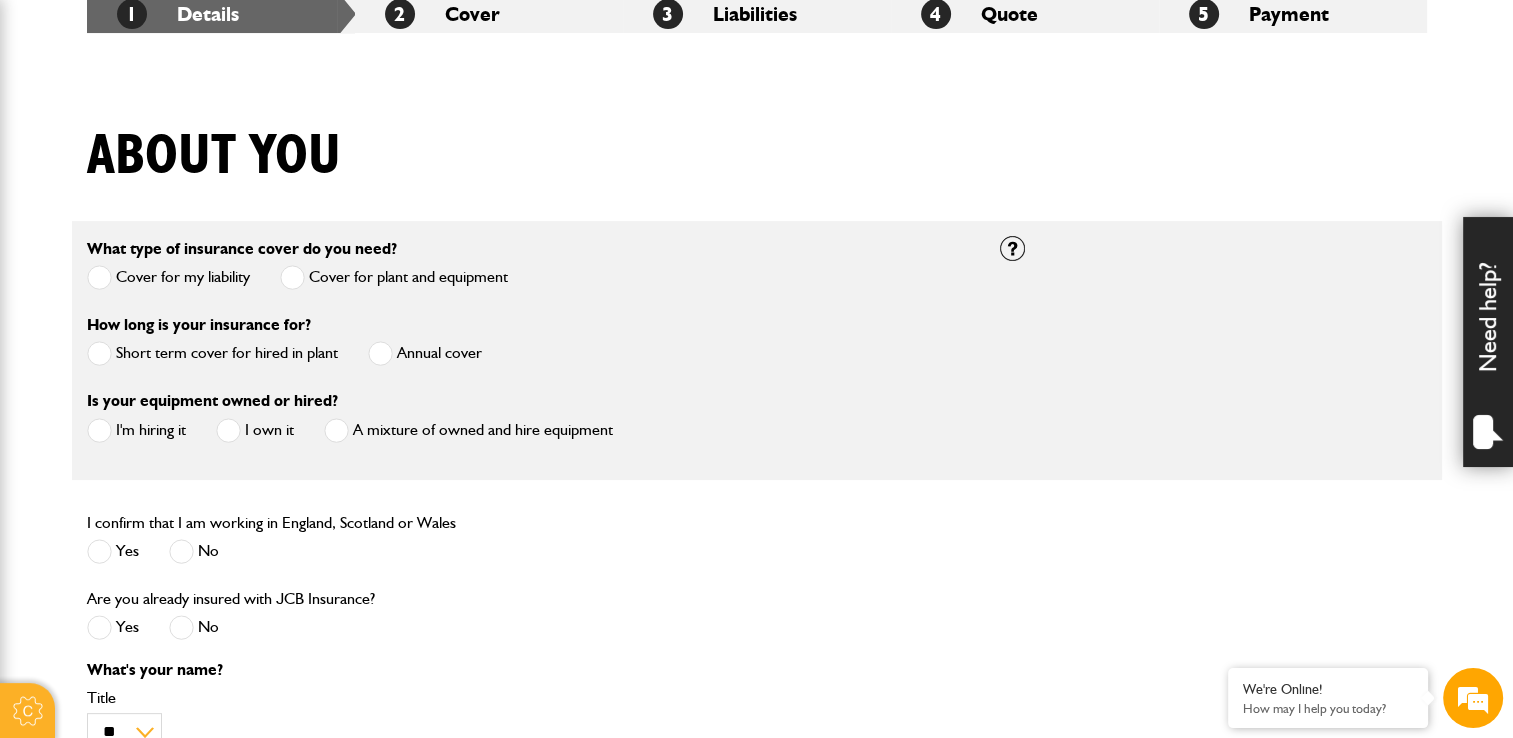 click at bounding box center [99, 353] 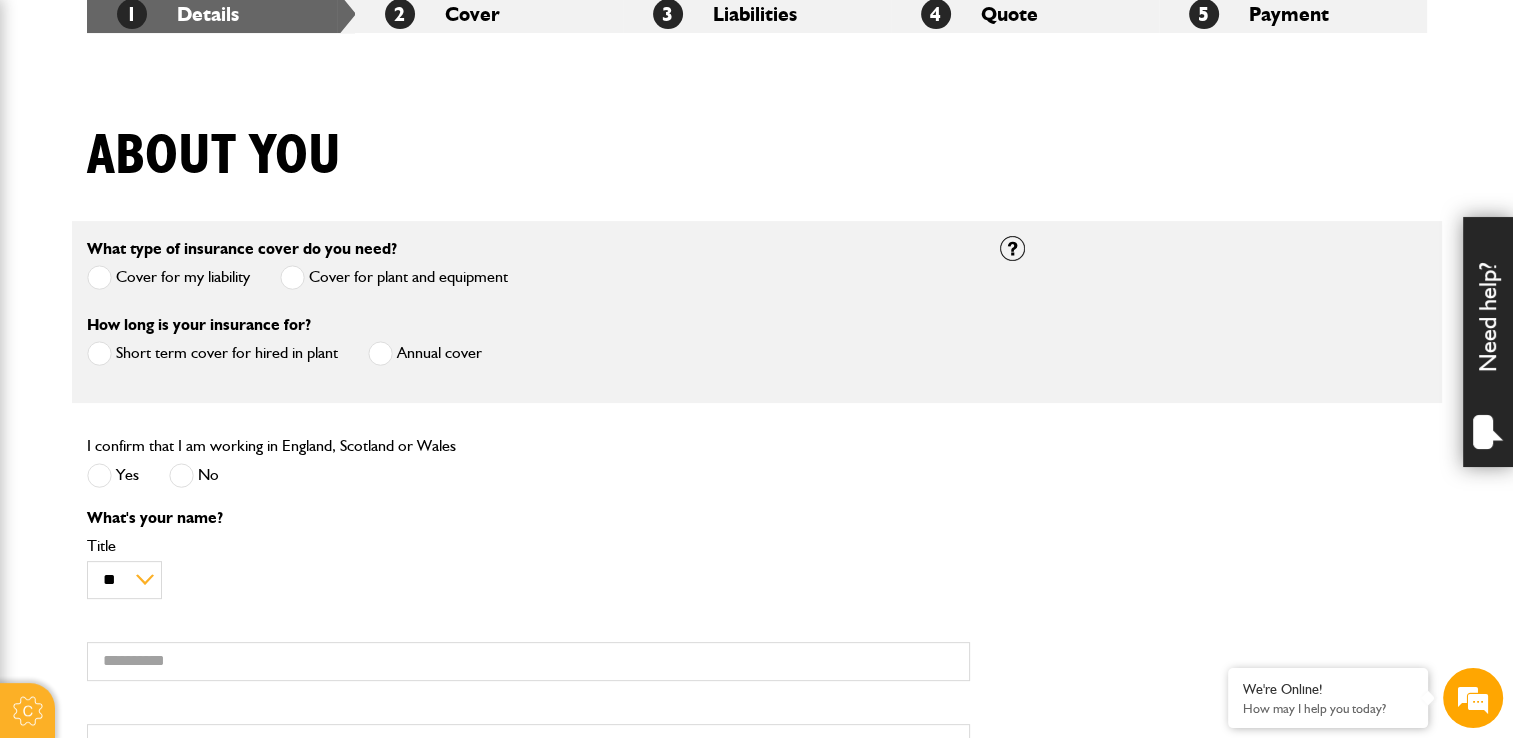 click at bounding box center [99, 475] 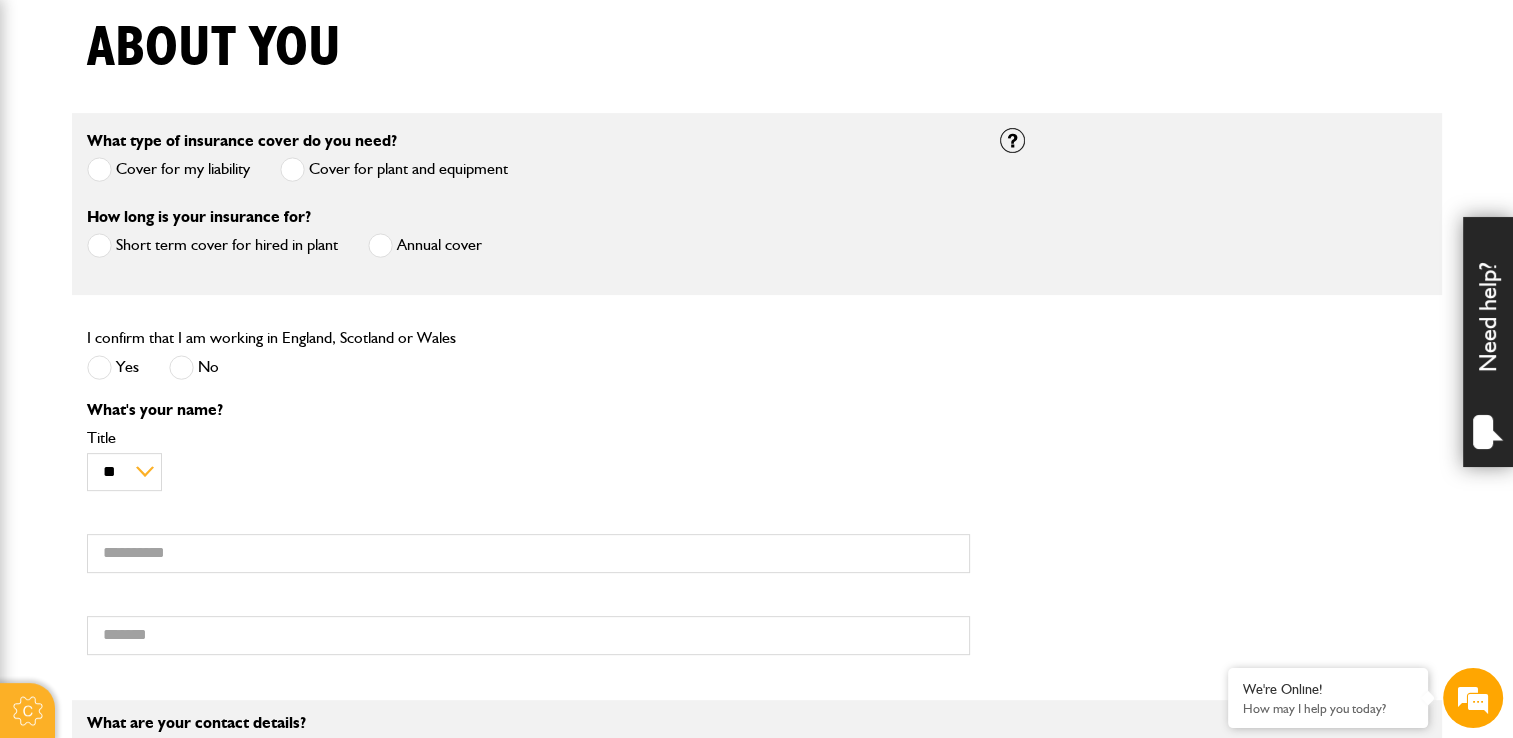 scroll, scrollTop: 800, scrollLeft: 0, axis: vertical 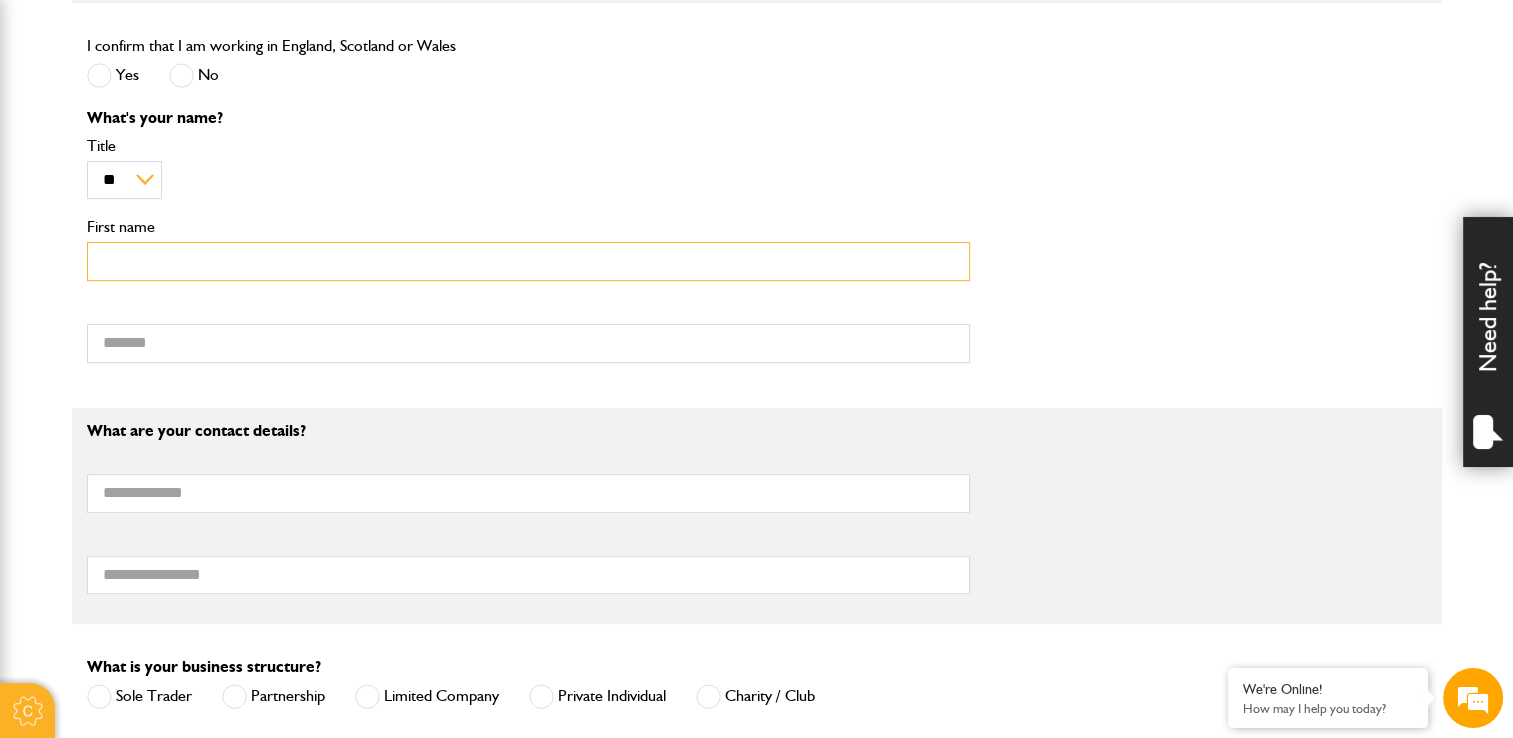 click on "First name" at bounding box center [528, 261] 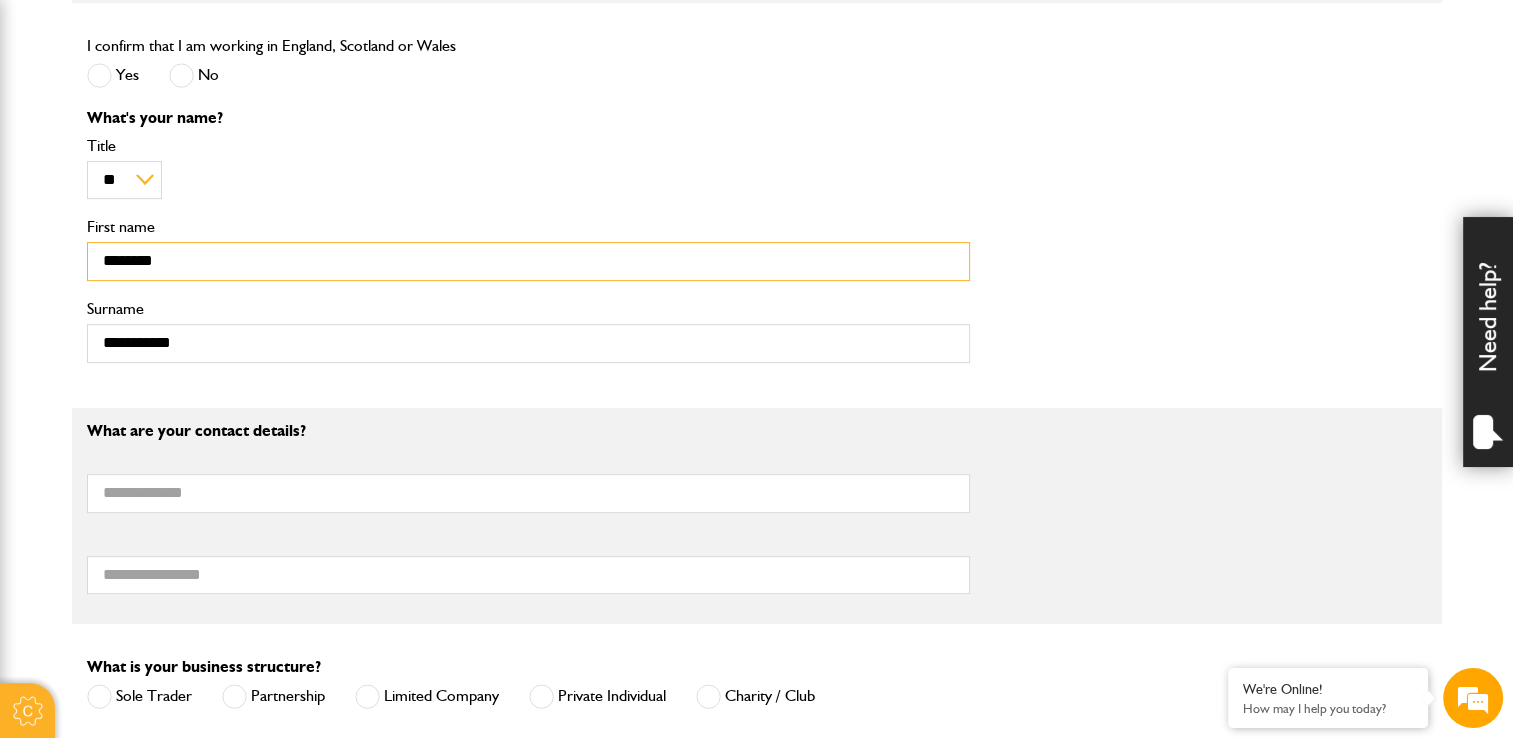 scroll, scrollTop: 0, scrollLeft: 0, axis: both 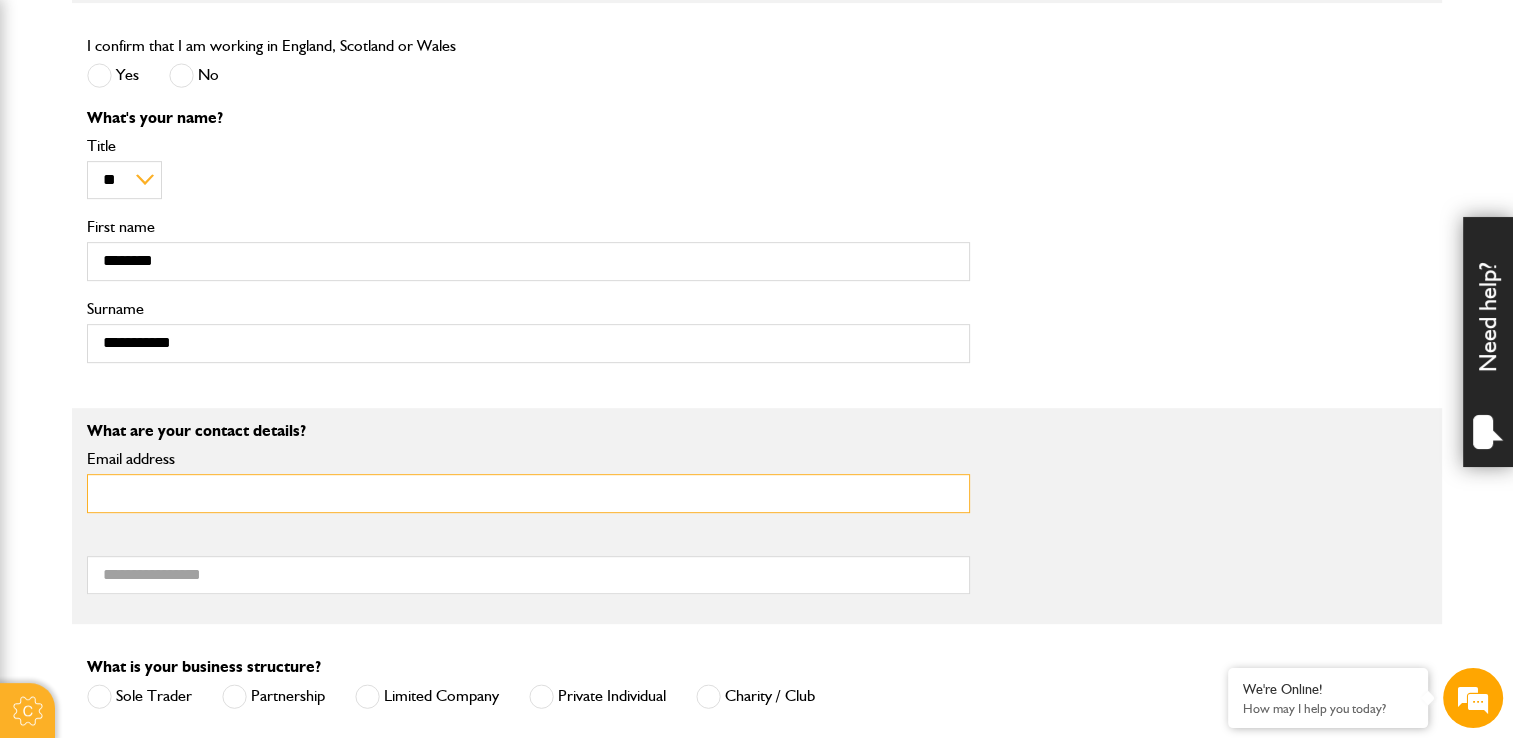click on "Email address" at bounding box center (528, 493) 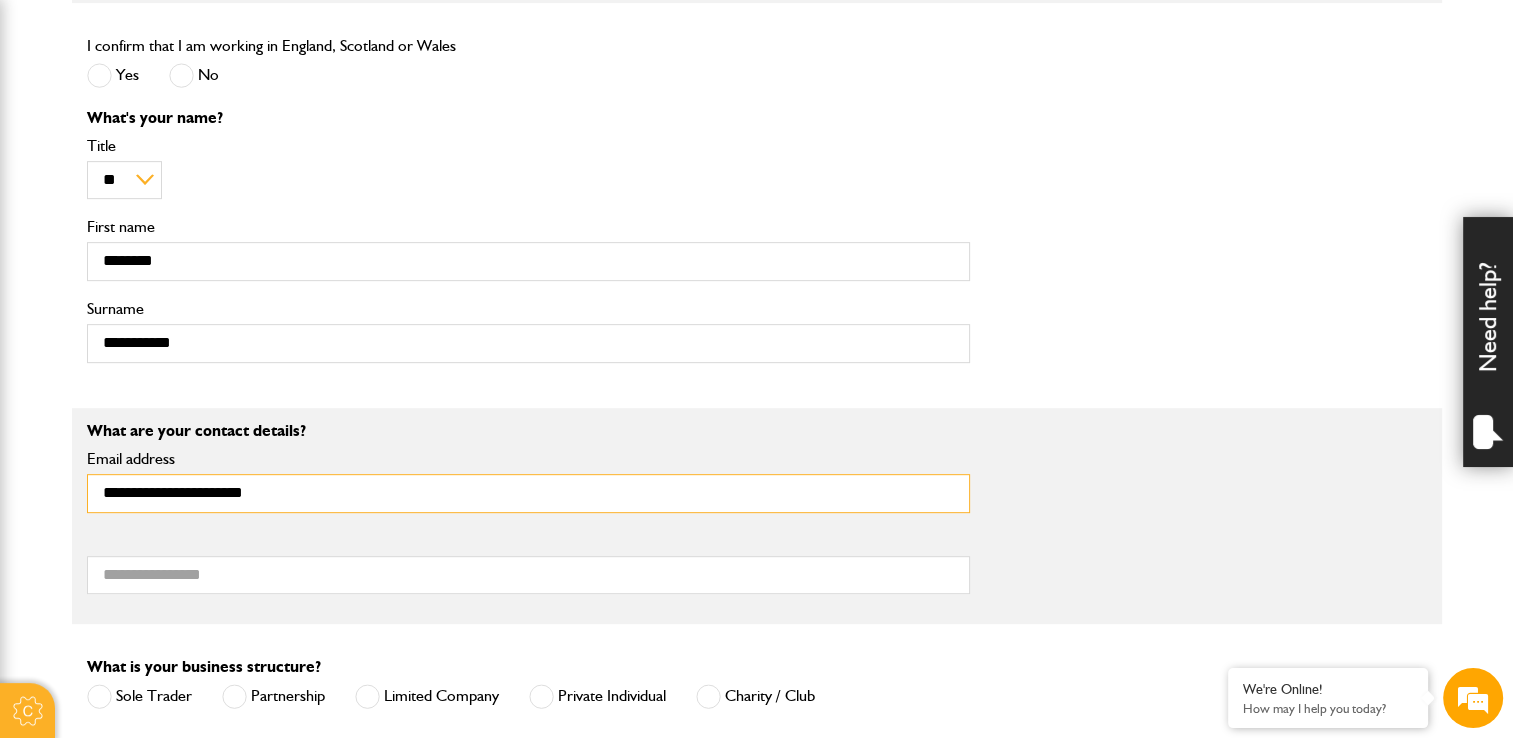 type on "**********" 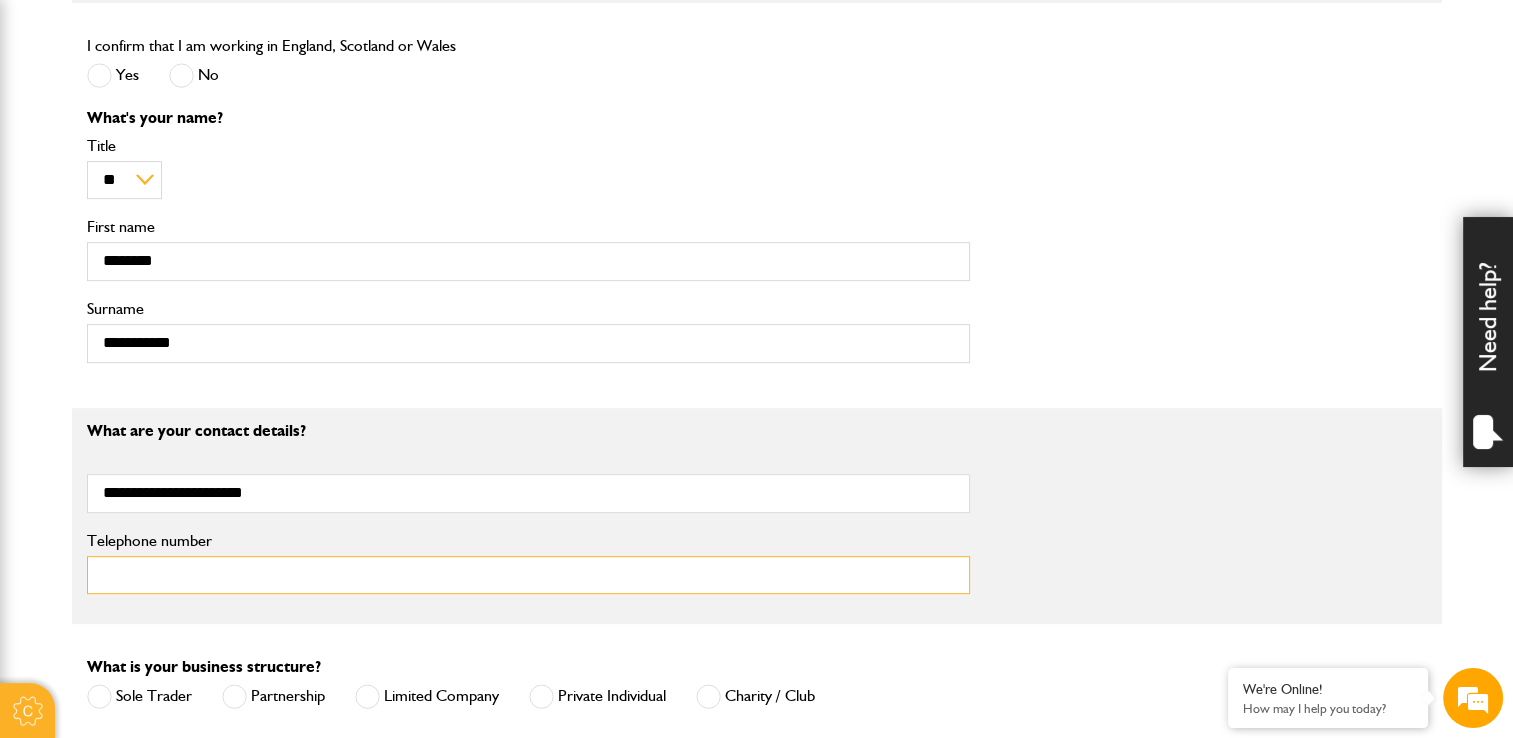 click on "Telephone number" at bounding box center (528, 575) 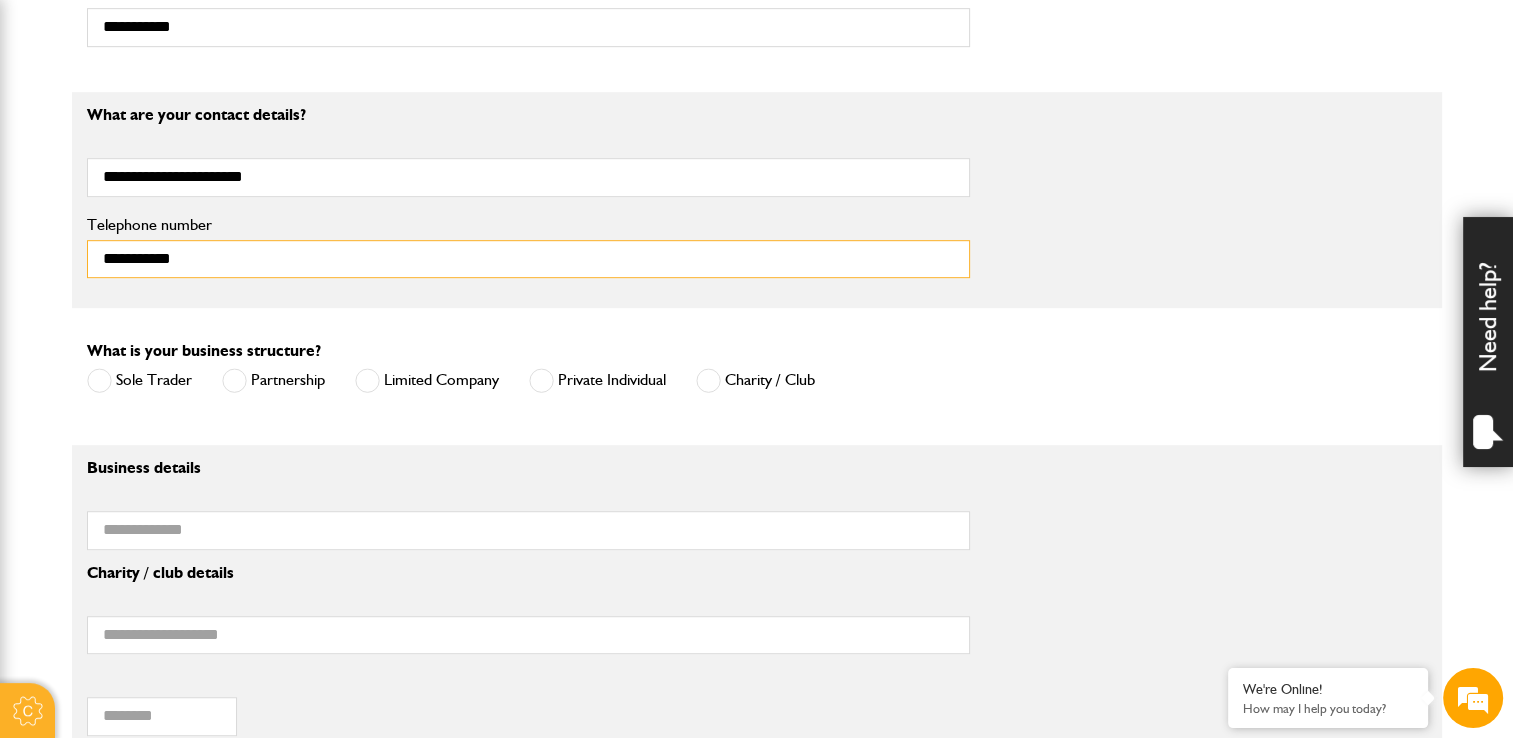 scroll, scrollTop: 1200, scrollLeft: 0, axis: vertical 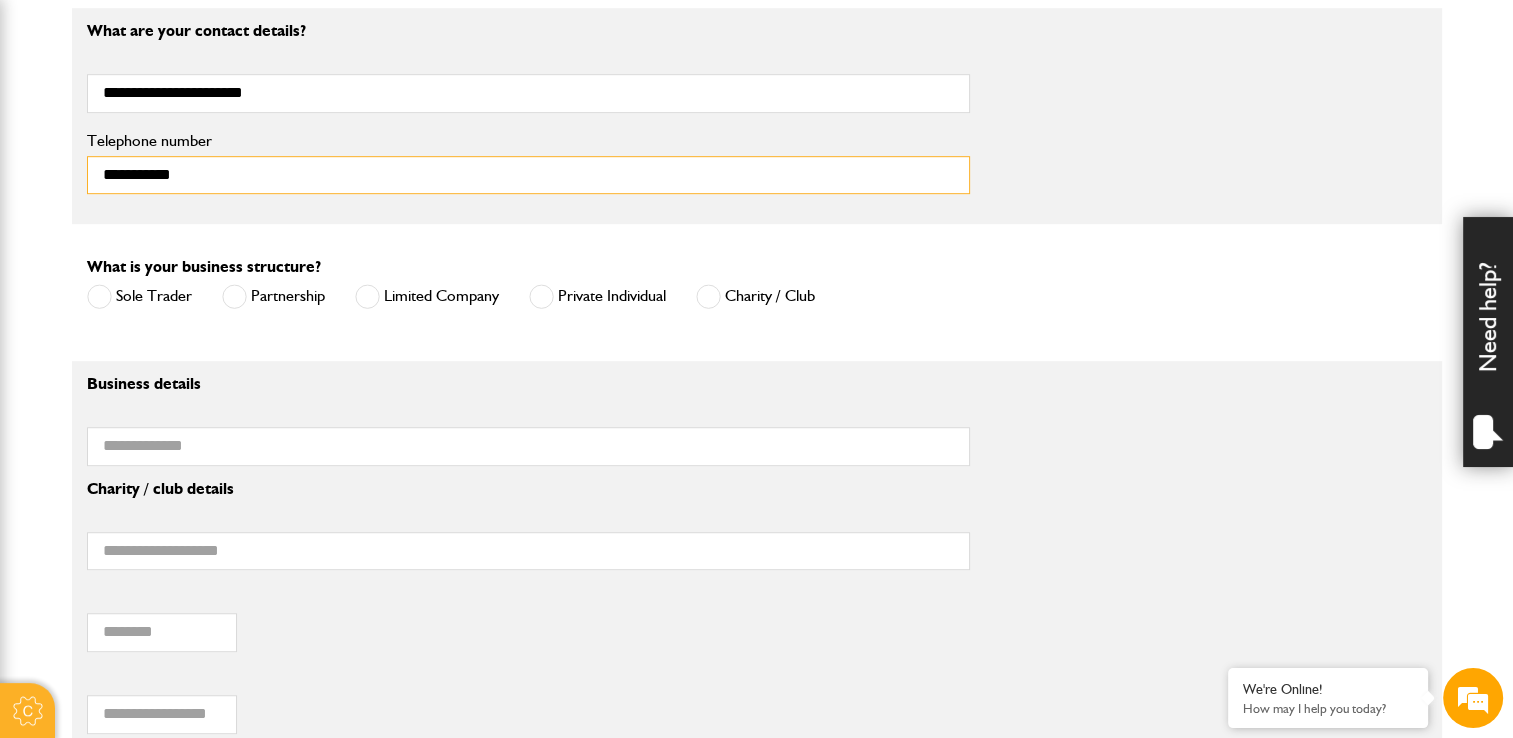type on "**********" 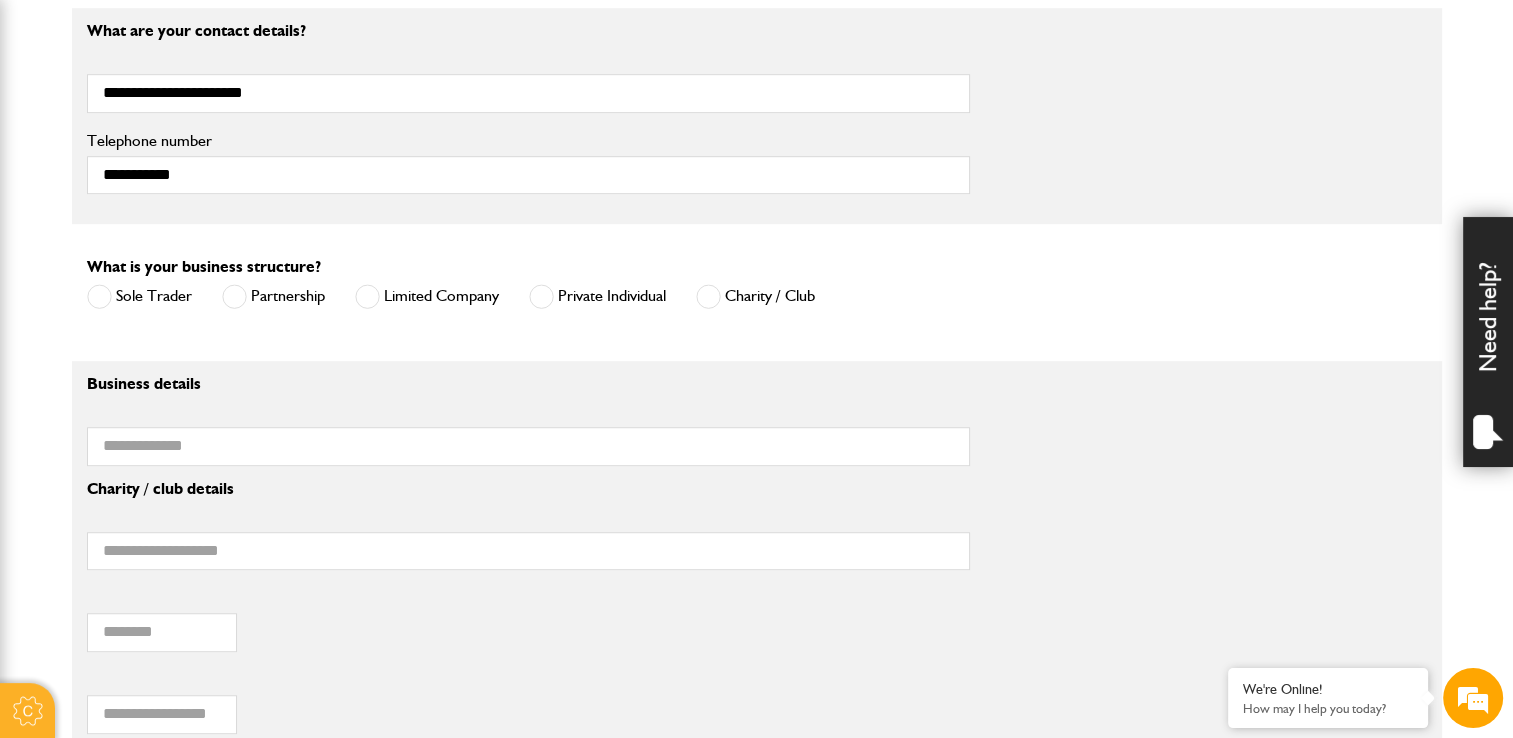 click at bounding box center (367, 296) 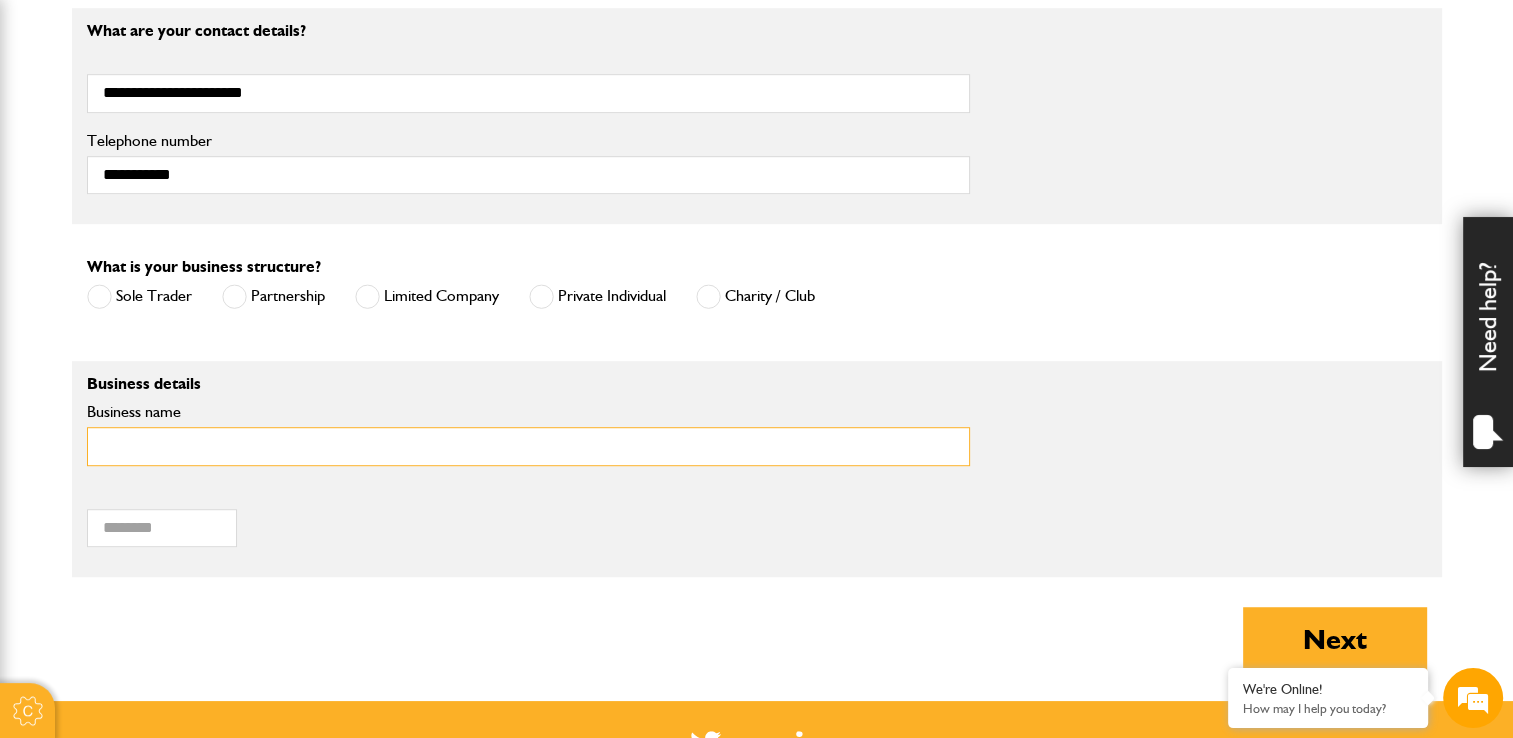 click on "Business name" at bounding box center (528, 446) 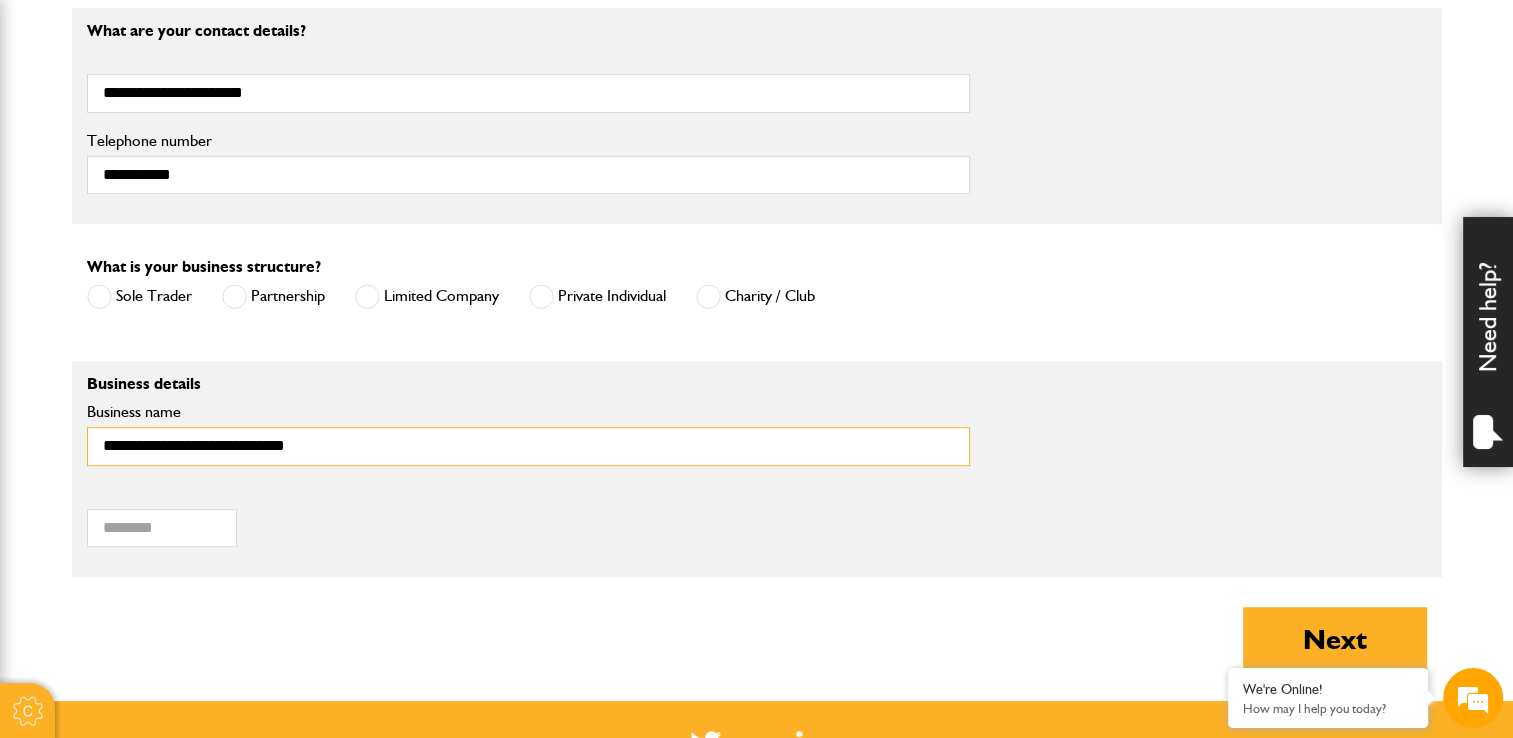 type on "**********" 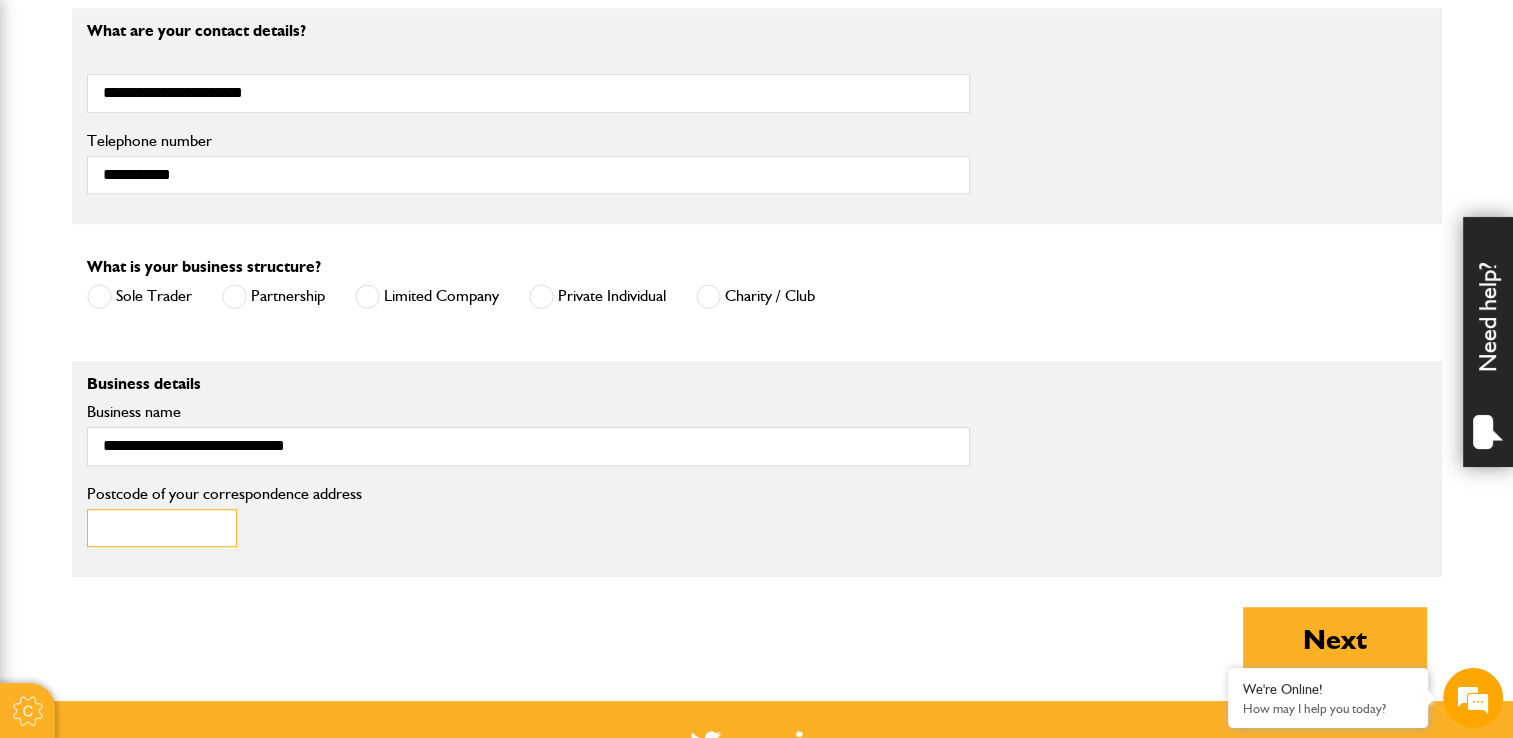 click on "Postcode of your correspondence address" at bounding box center [162, 528] 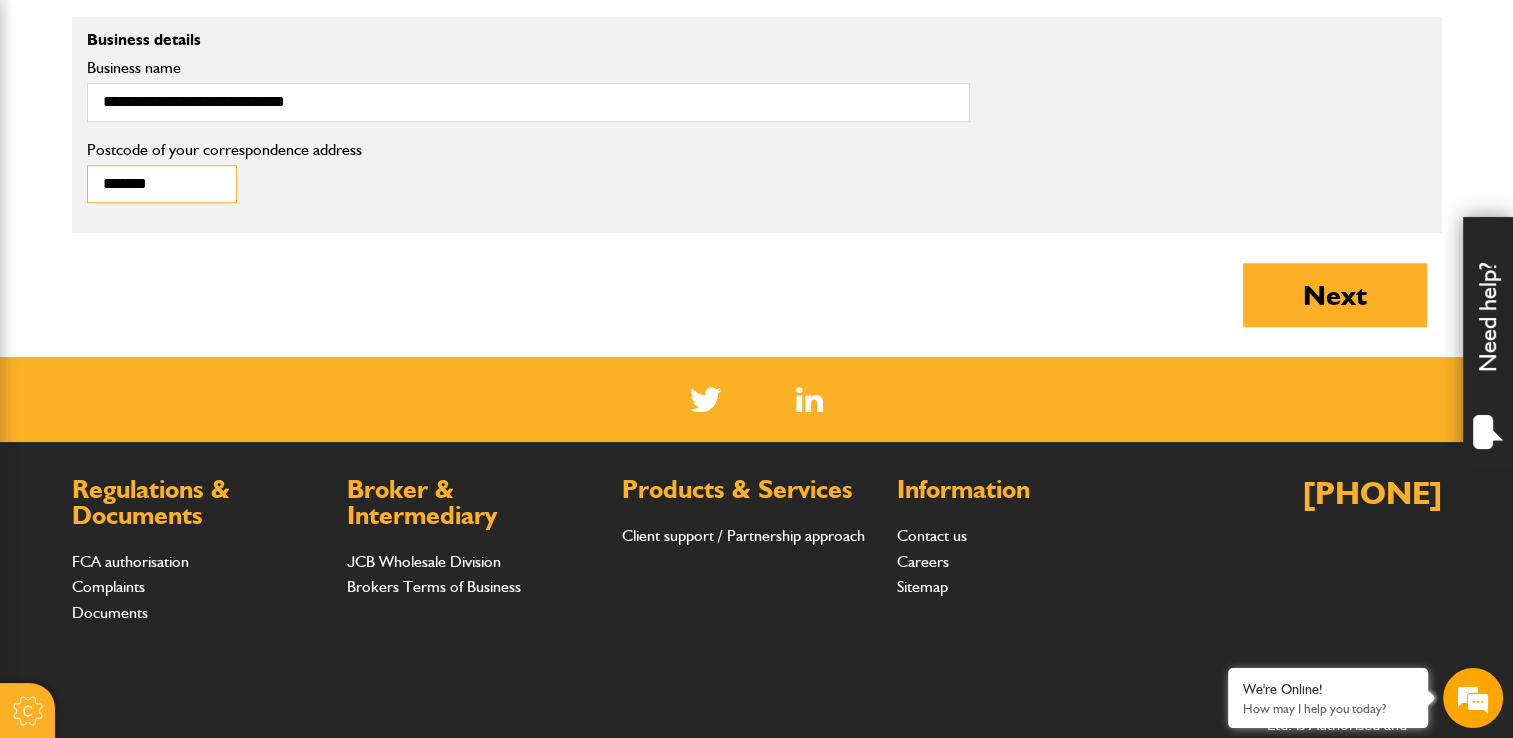 scroll, scrollTop: 1500, scrollLeft: 0, axis: vertical 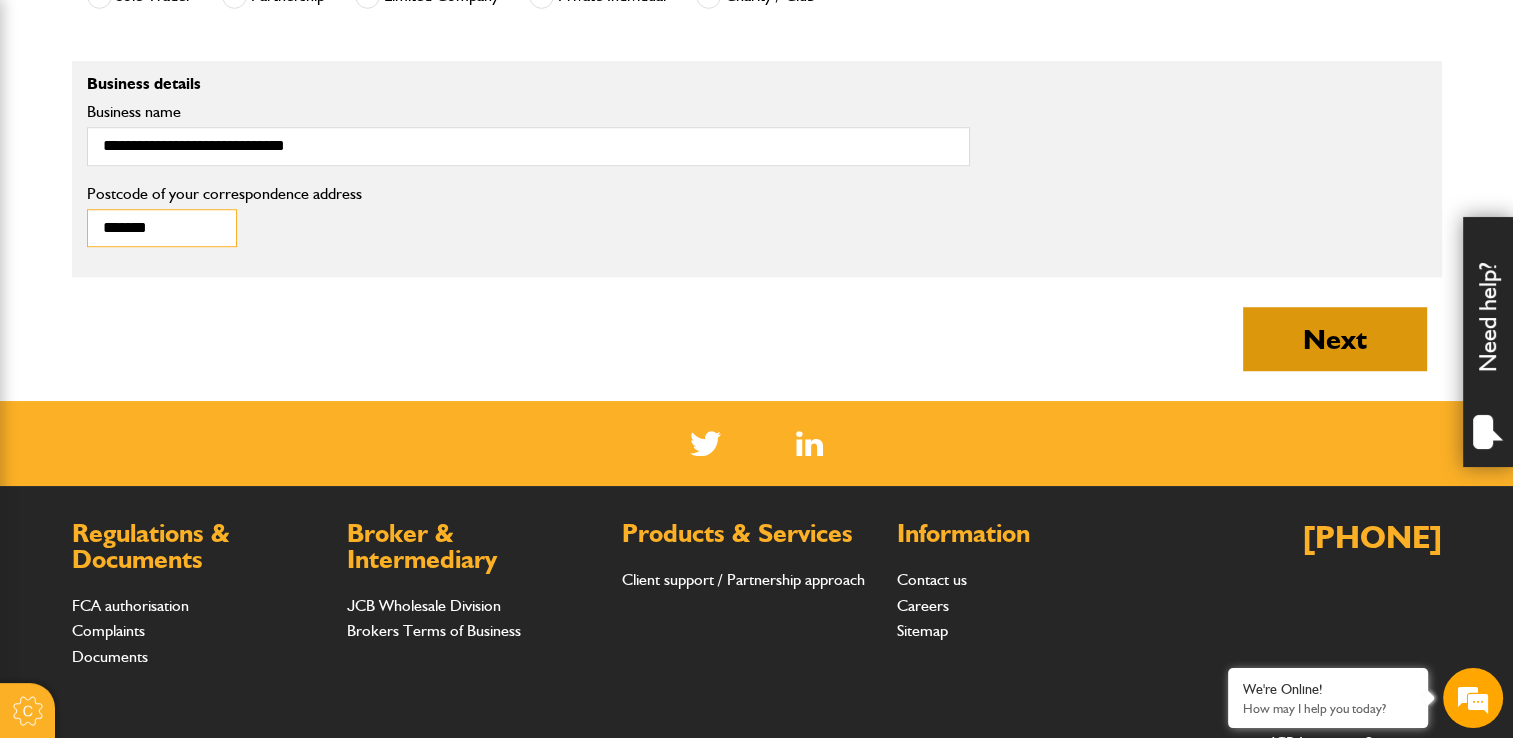 type on "*******" 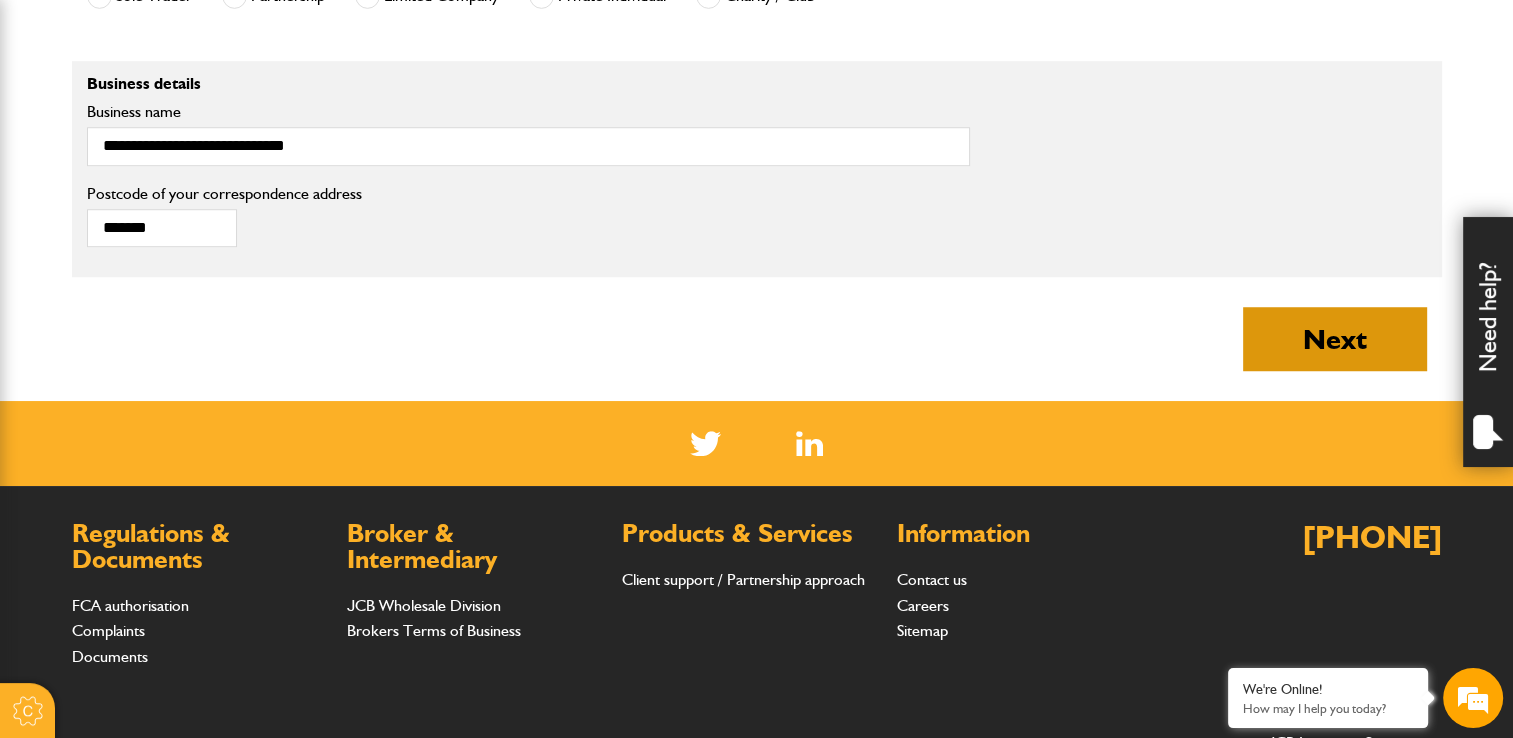 click on "Next" at bounding box center [1335, 339] 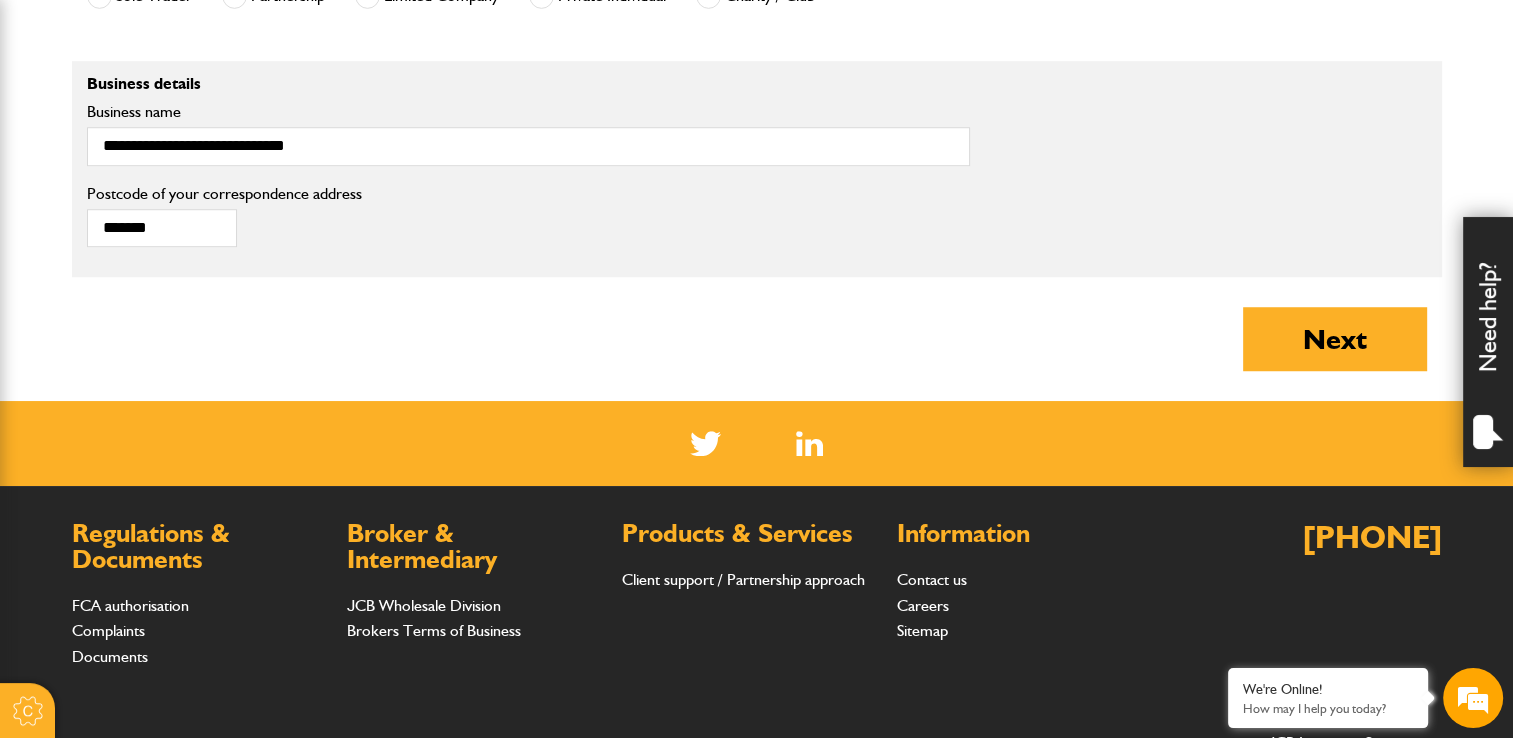 type on "********" 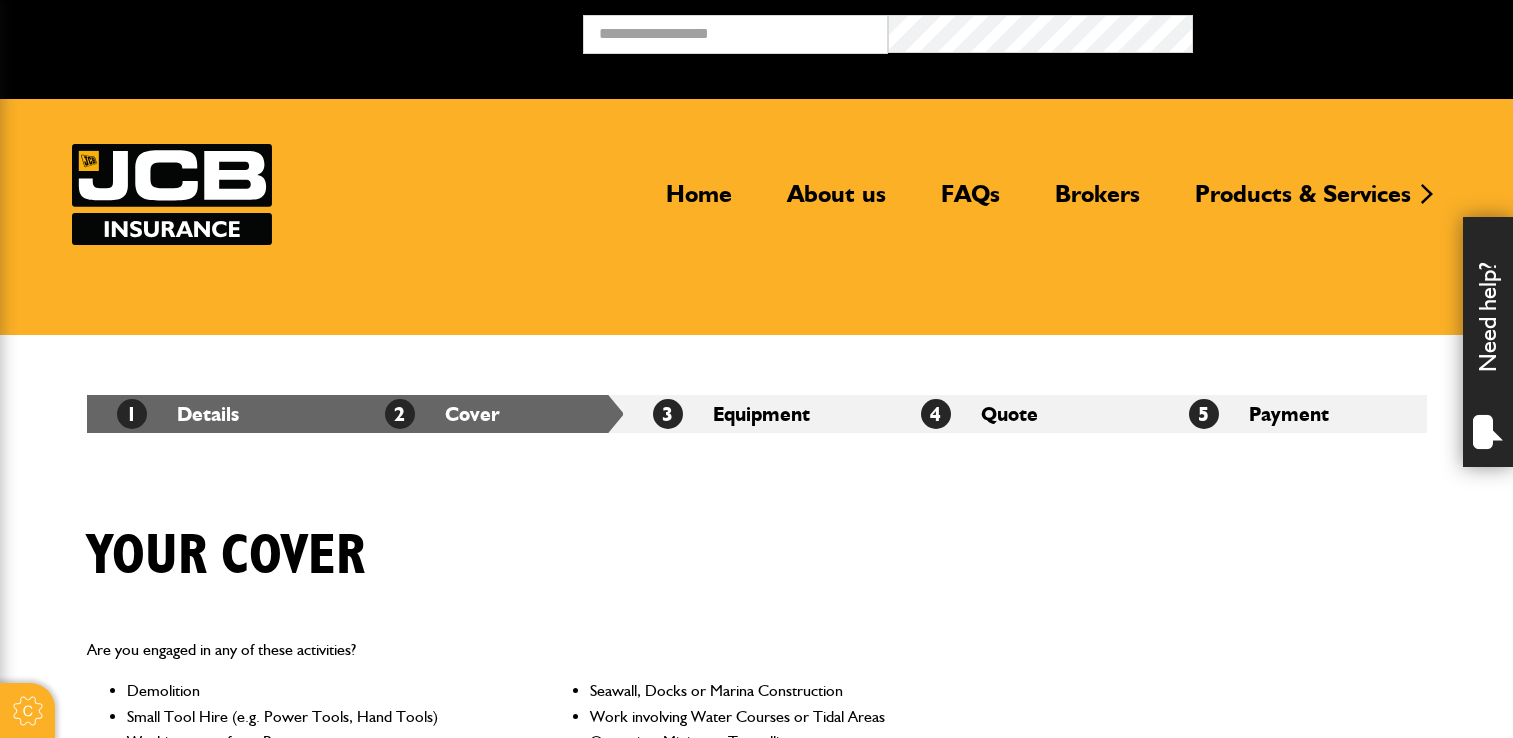 scroll, scrollTop: 600, scrollLeft: 0, axis: vertical 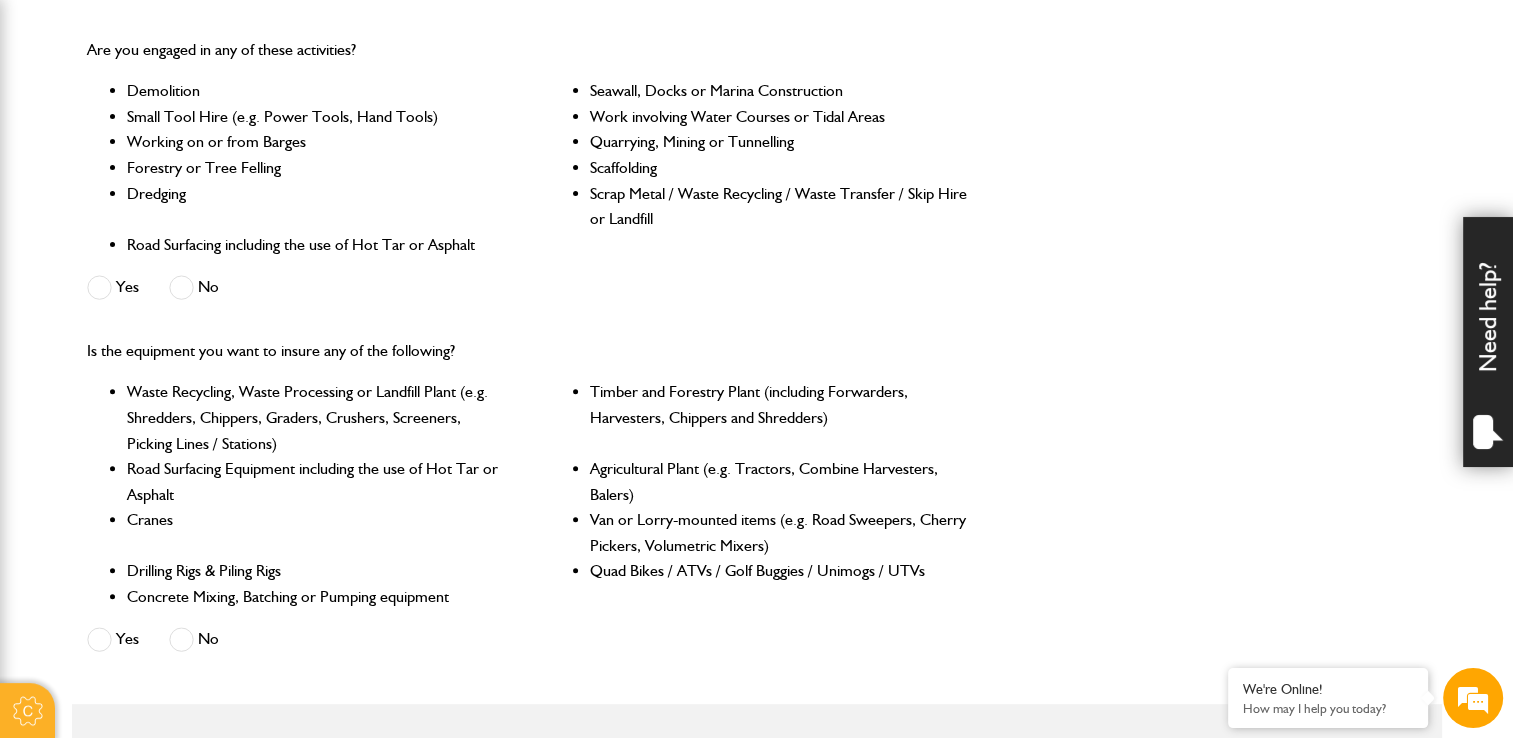 drag, startPoint x: 177, startPoint y: 287, endPoint x: 232, endPoint y: 322, distance: 65.192024 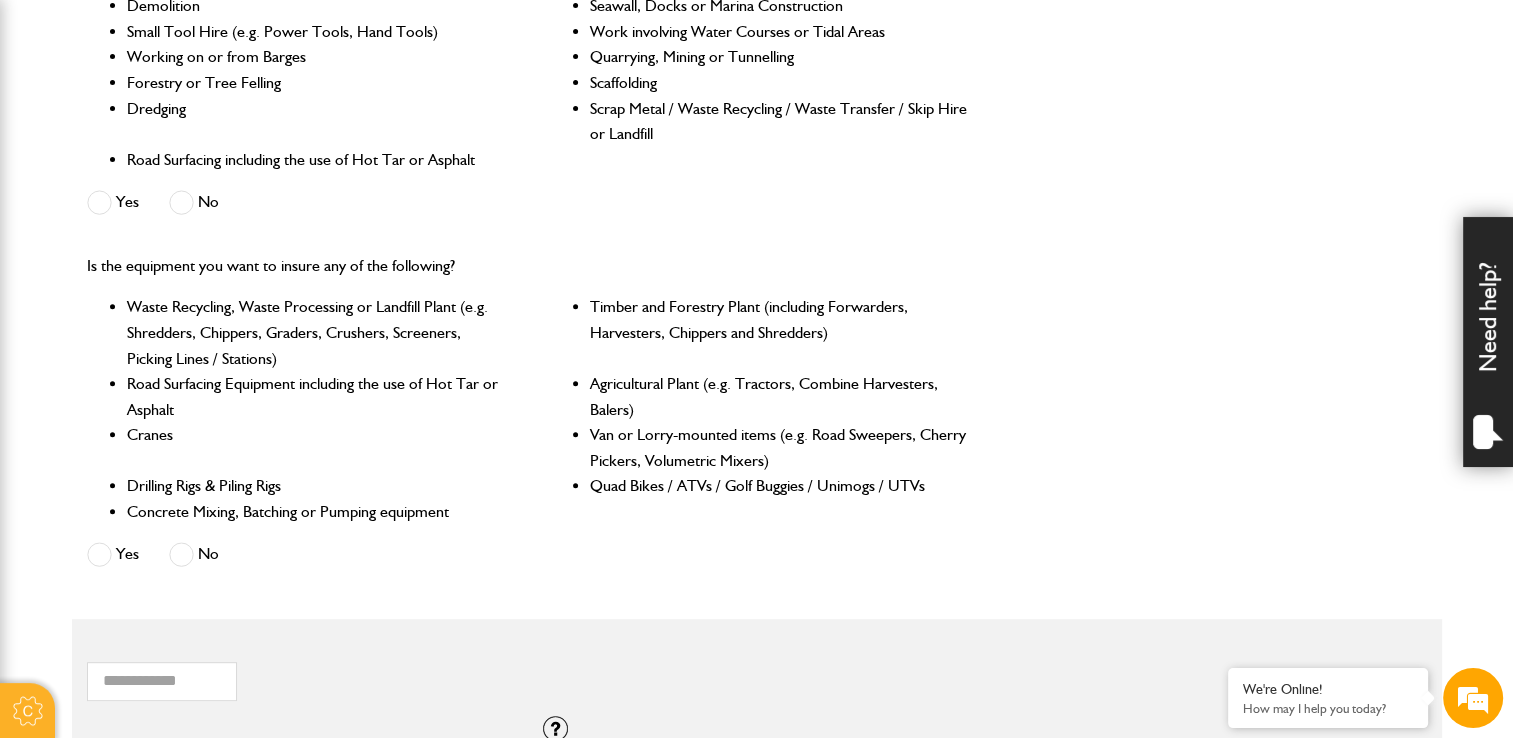 scroll, scrollTop: 800, scrollLeft: 0, axis: vertical 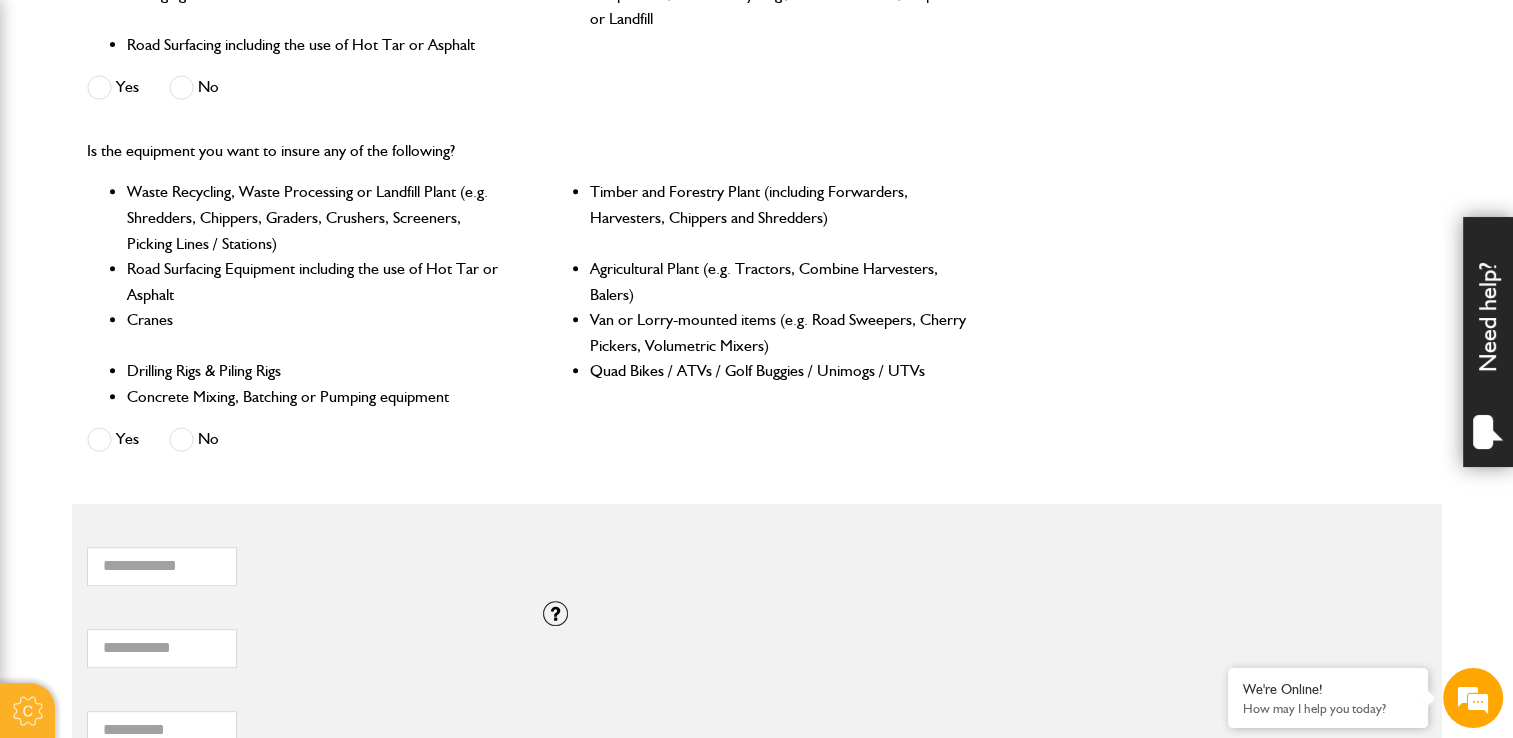 click at bounding box center [181, 439] 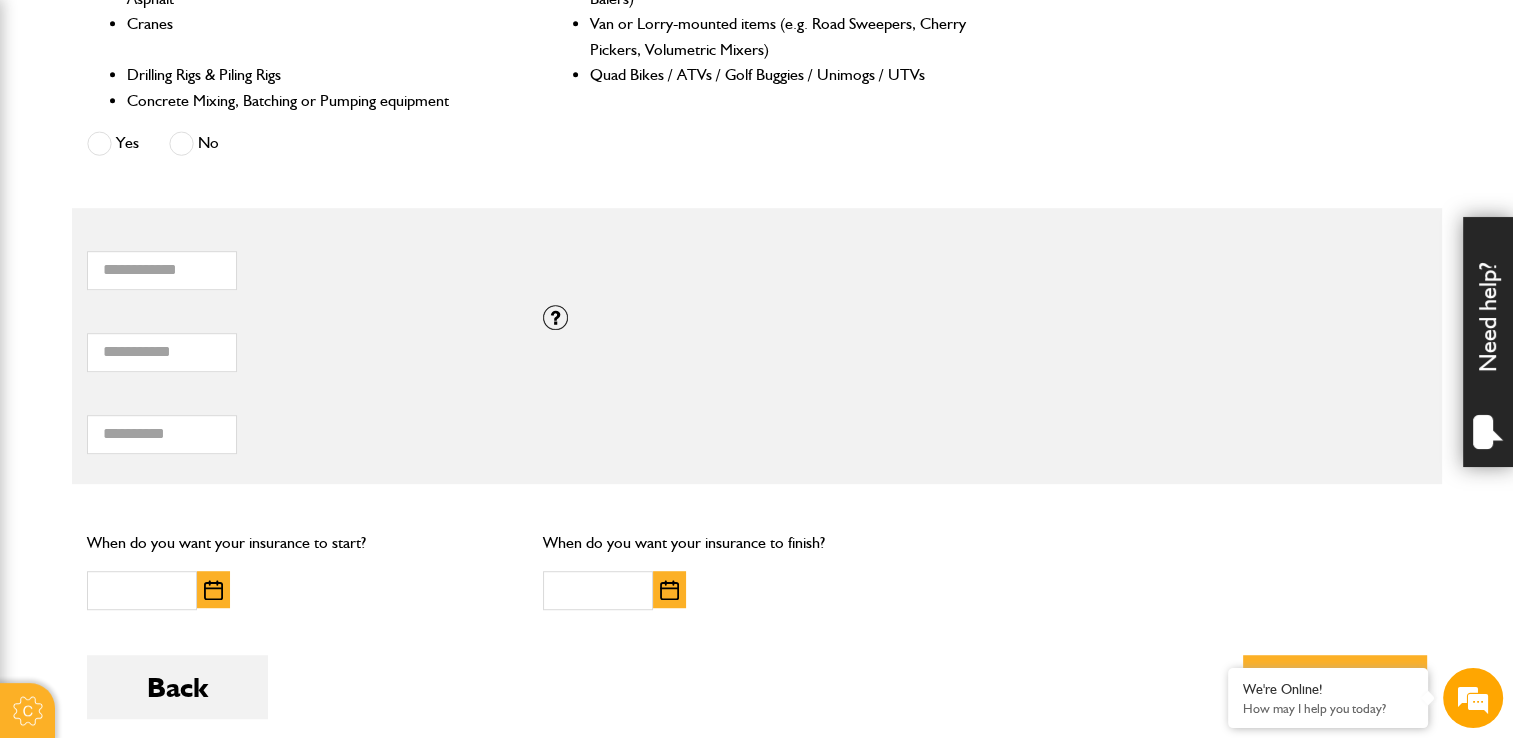 scroll, scrollTop: 1100, scrollLeft: 0, axis: vertical 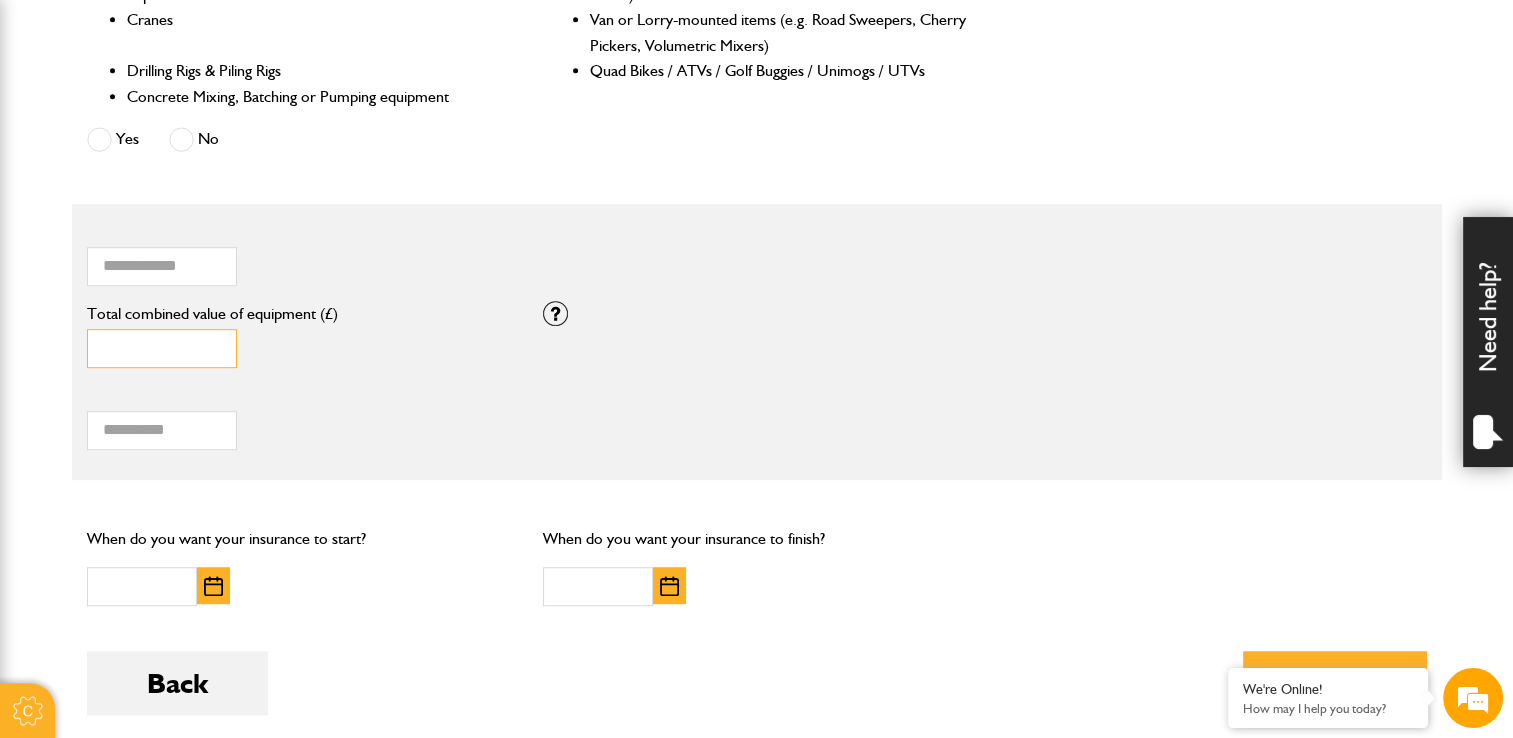 click on "*" at bounding box center (162, 348) 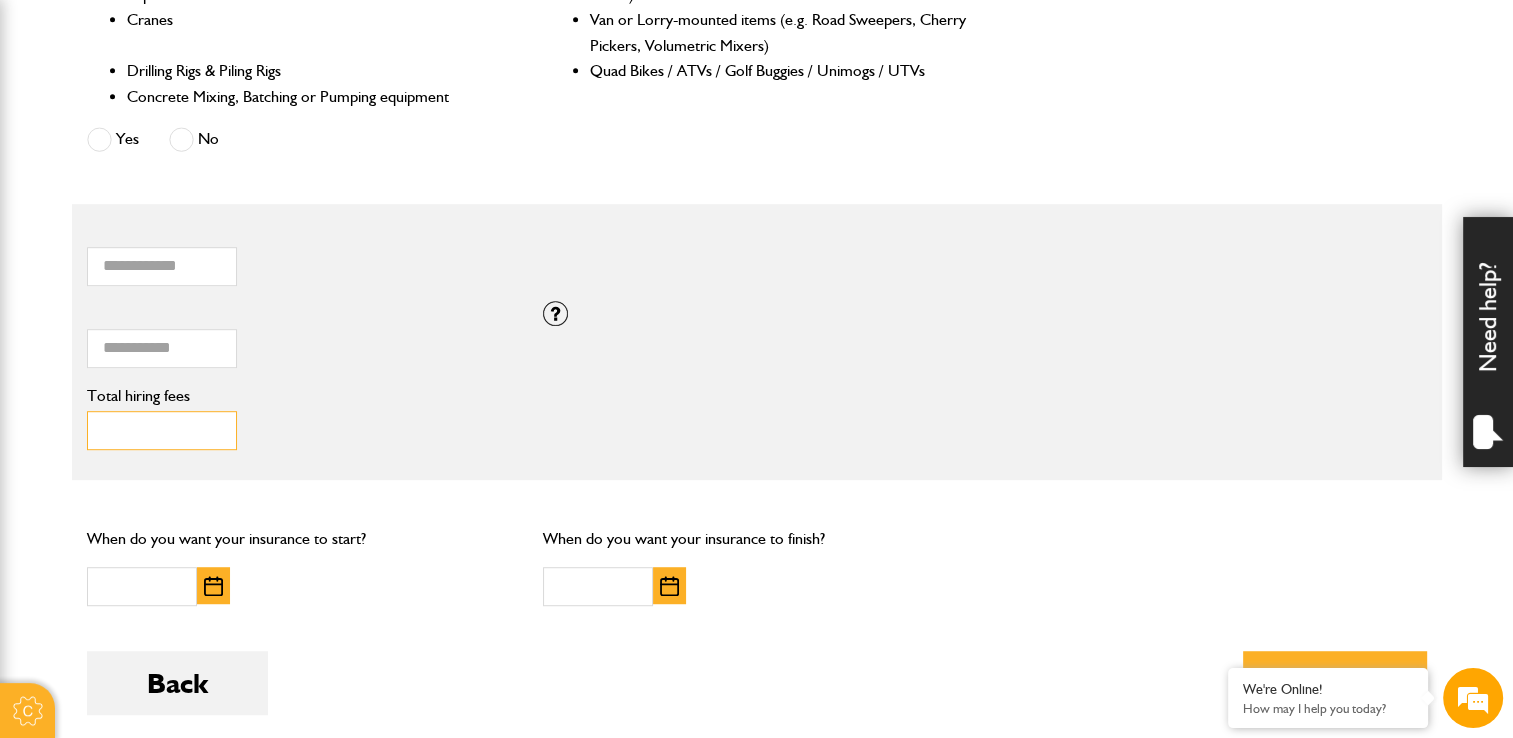 click on "Total hiring fees" at bounding box center [162, 430] 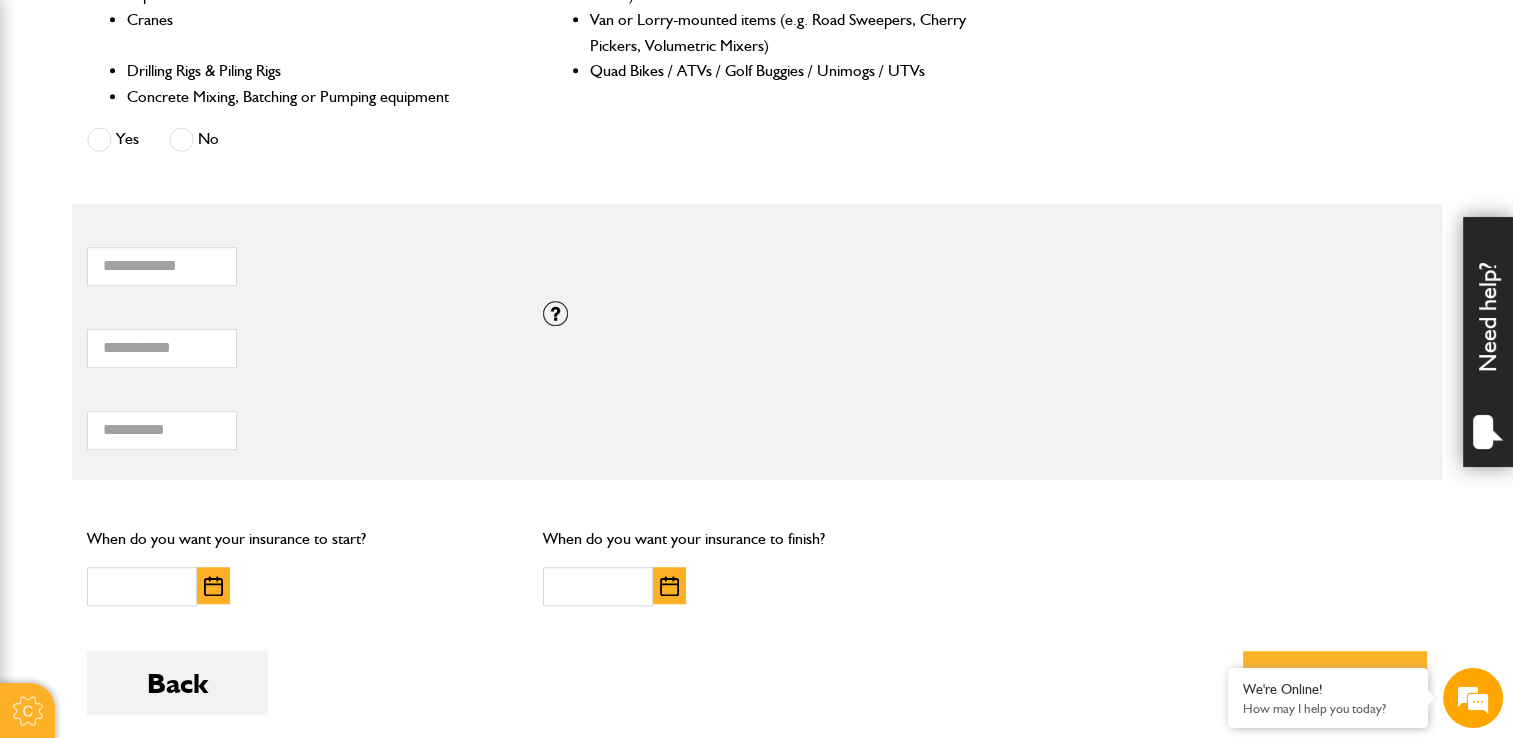click at bounding box center (213, 586) 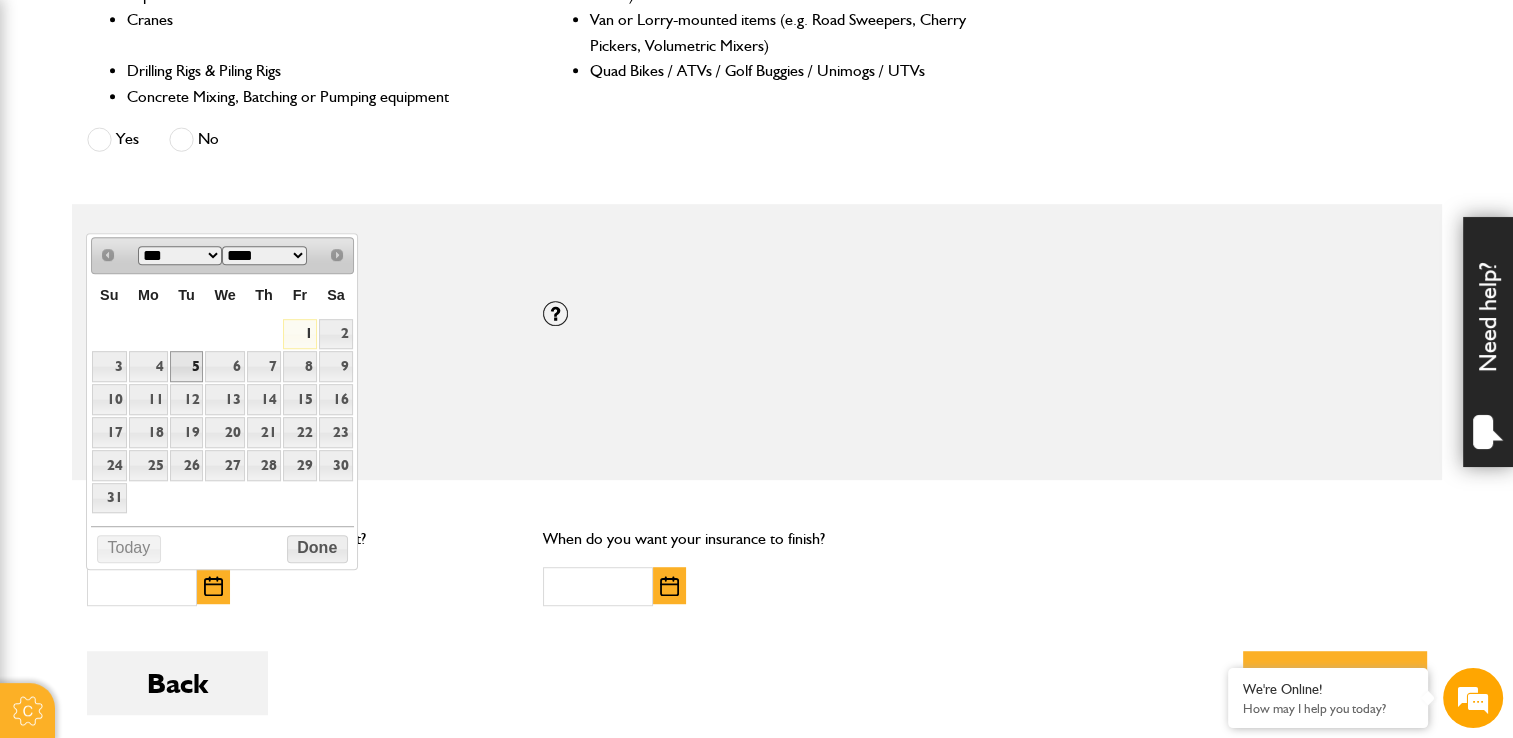 click on "5" at bounding box center (187, 366) 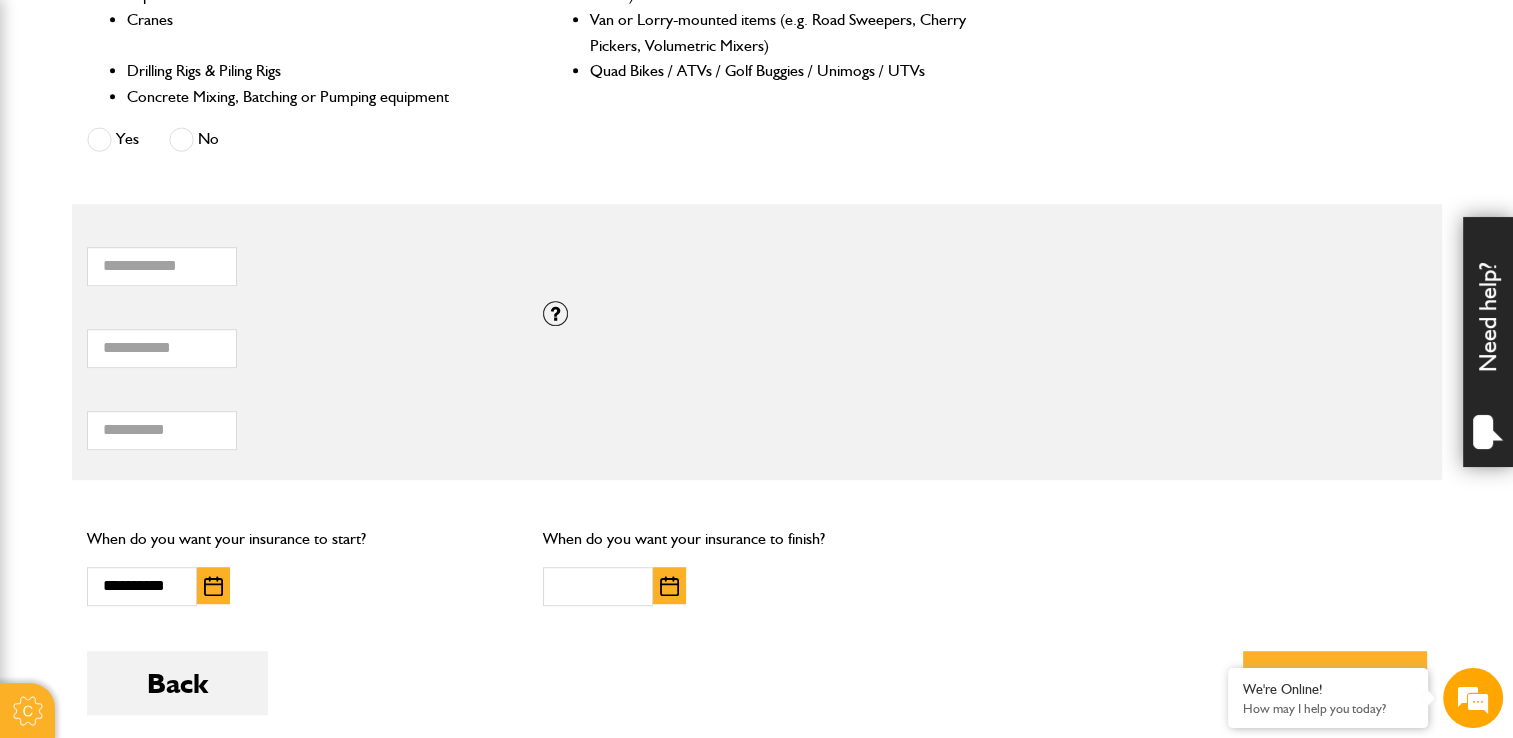 click at bounding box center (669, 586) 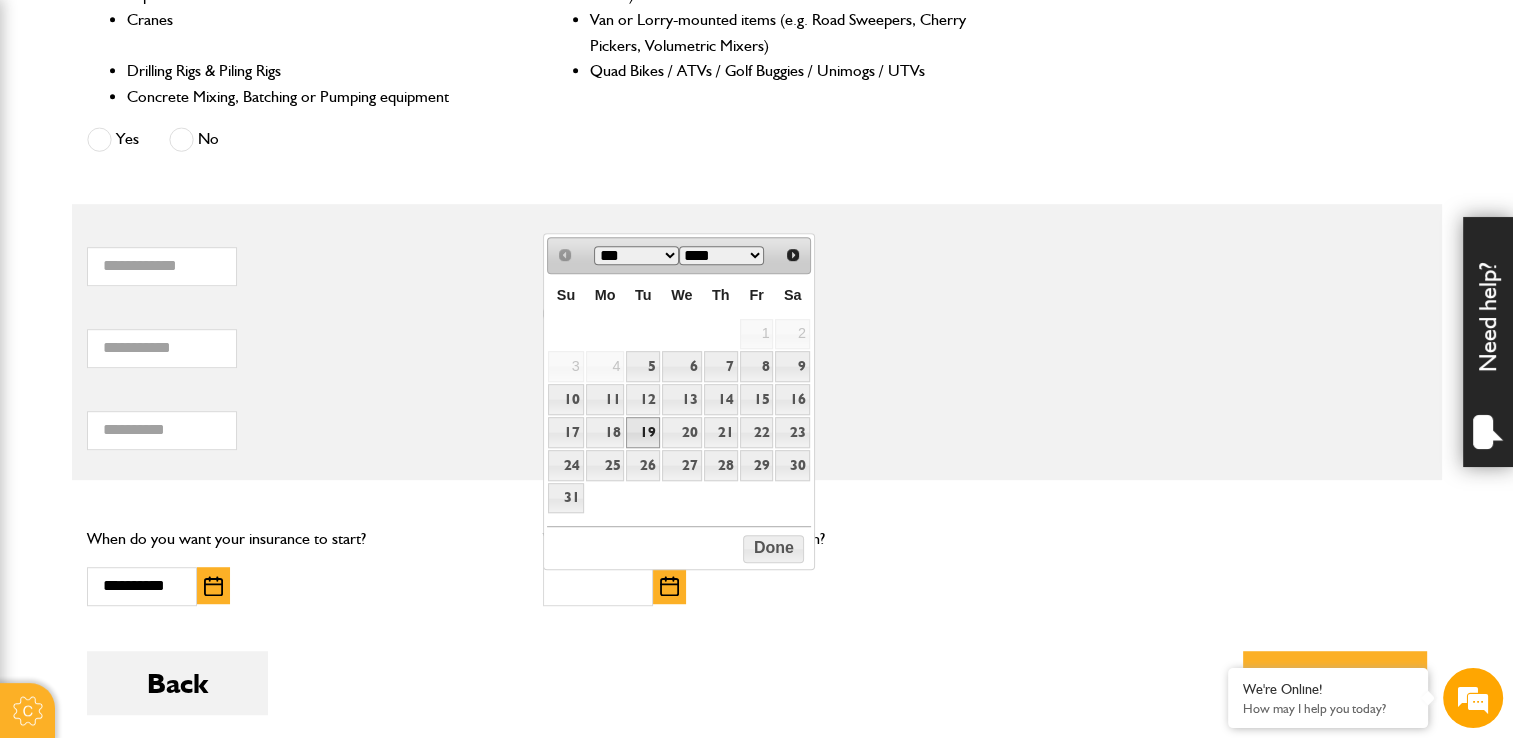 click on "19" at bounding box center (643, 432) 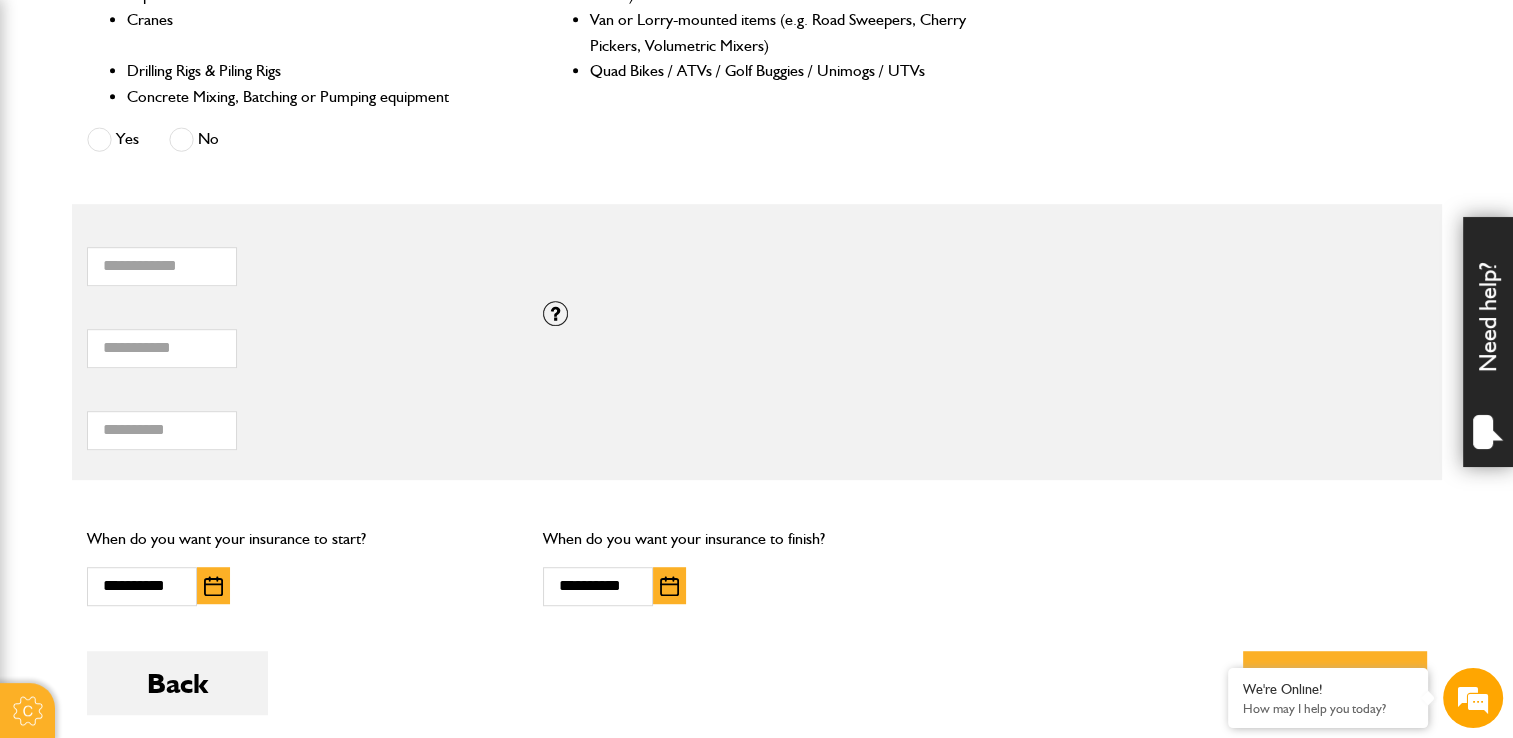 click on "**********" at bounding box center (756, 565) 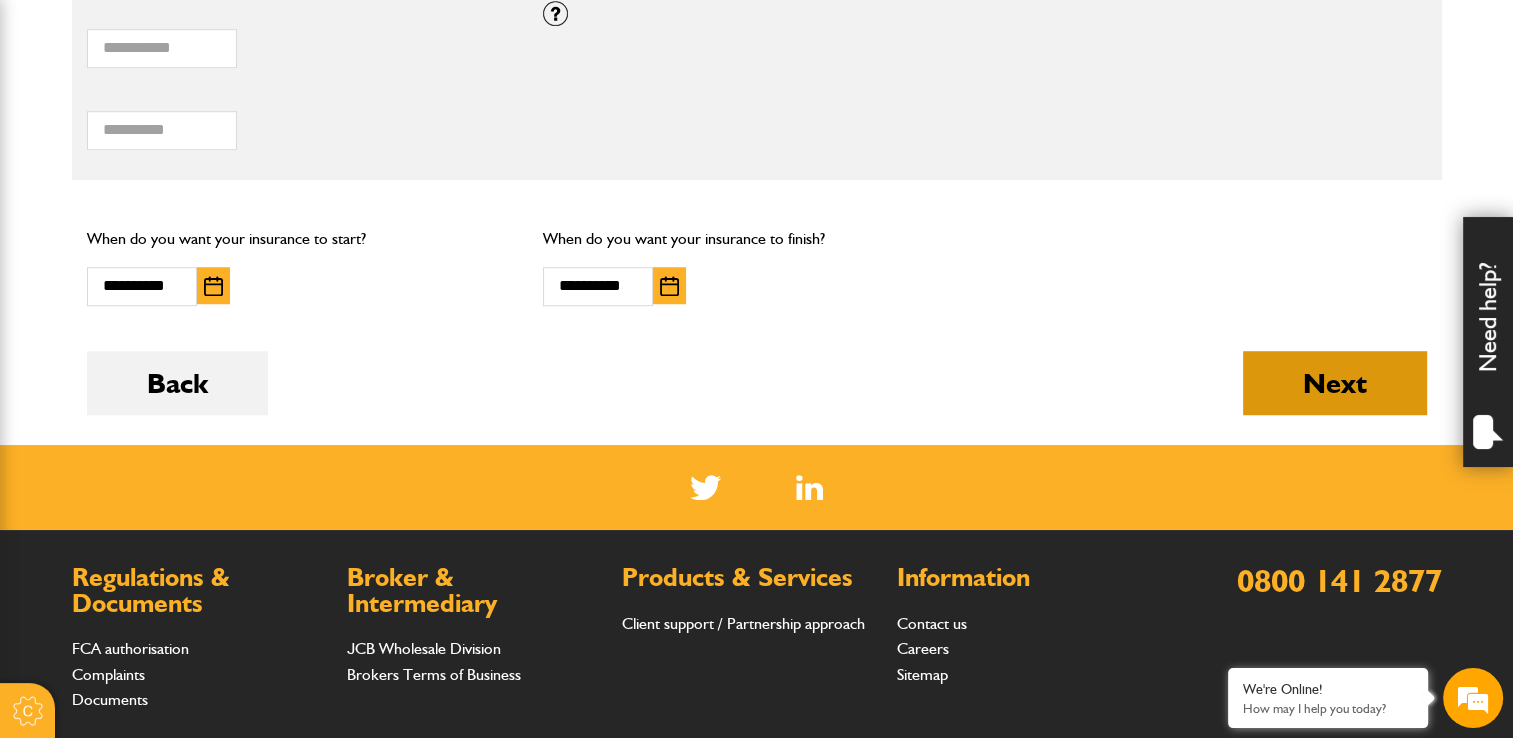 click on "Next" at bounding box center [1335, 383] 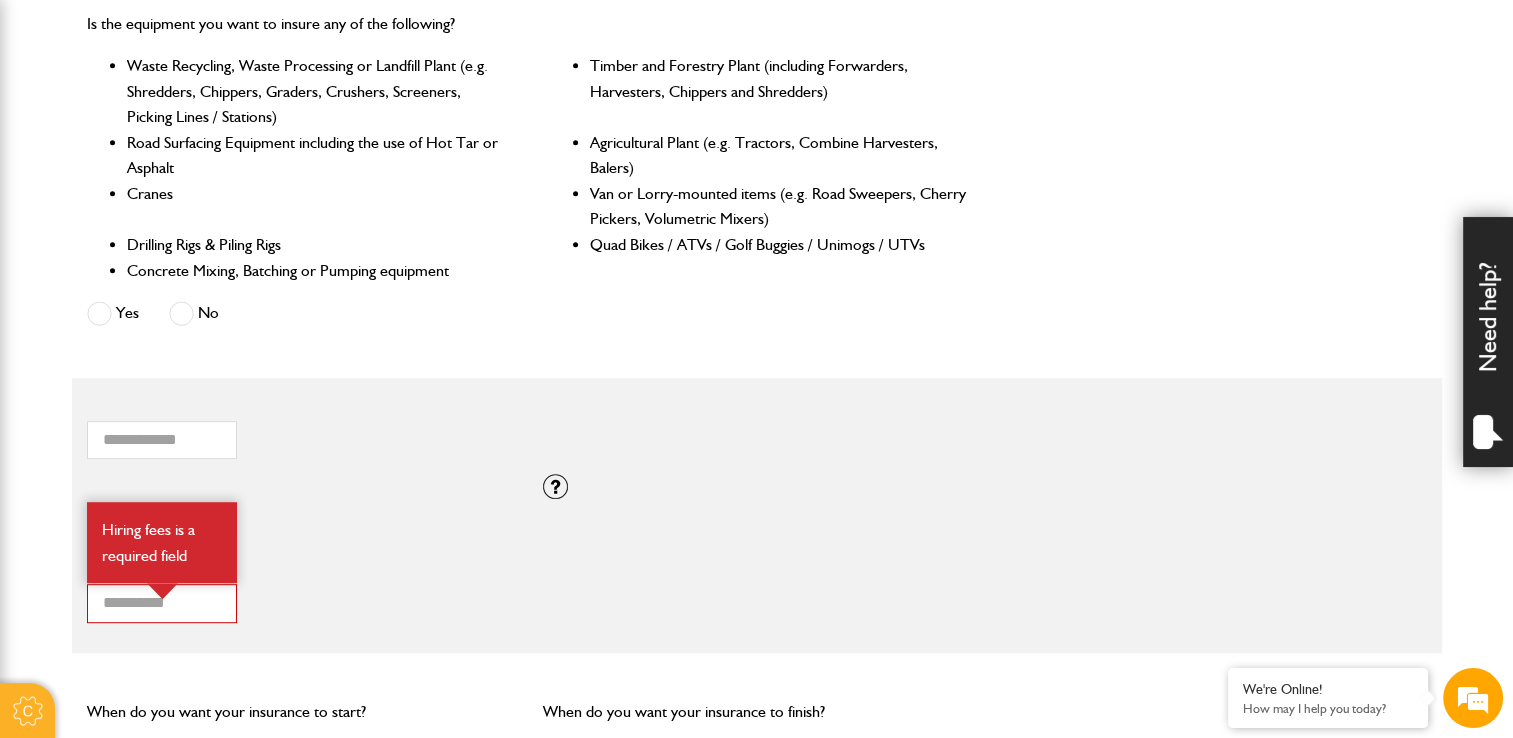 scroll, scrollTop: 1300, scrollLeft: 0, axis: vertical 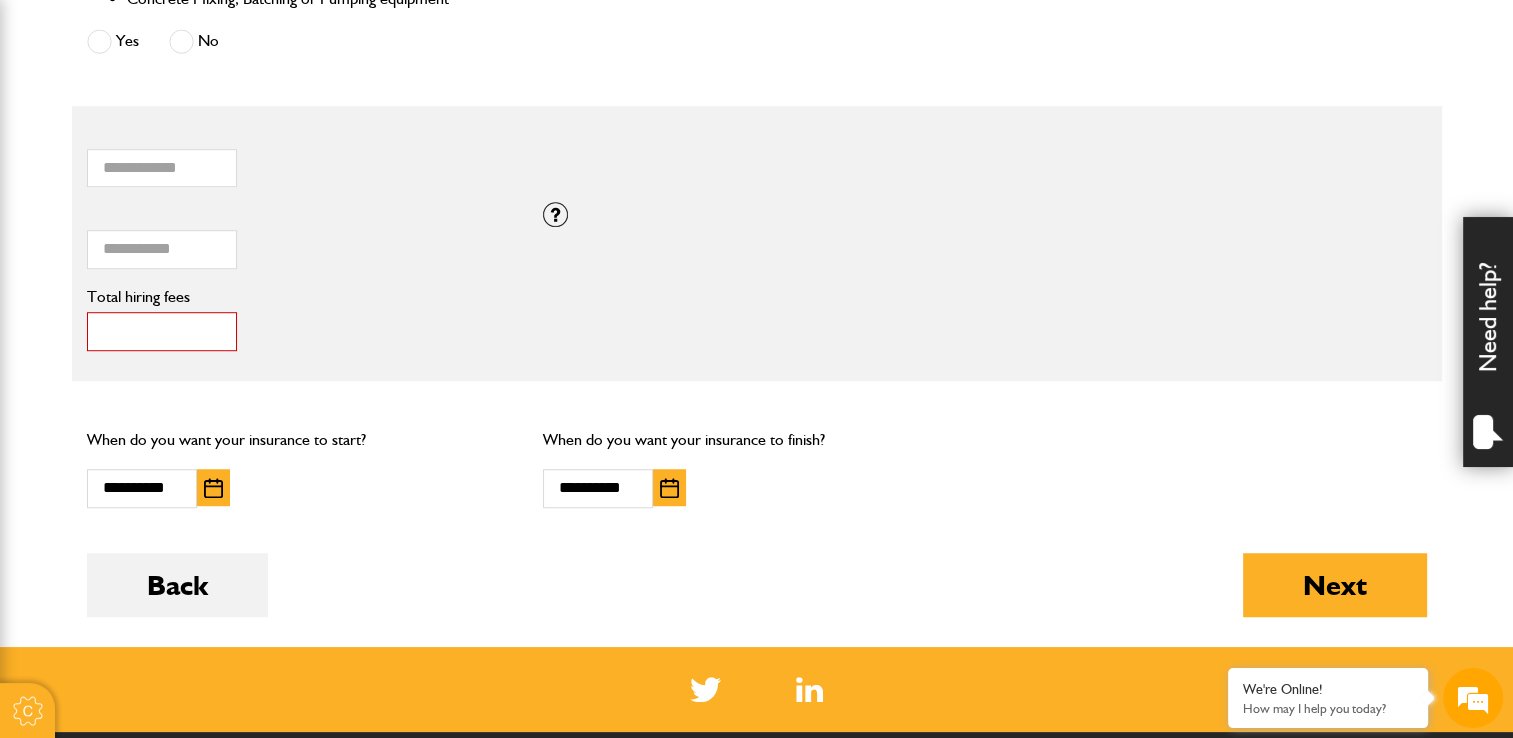 click on "*" at bounding box center [162, 331] 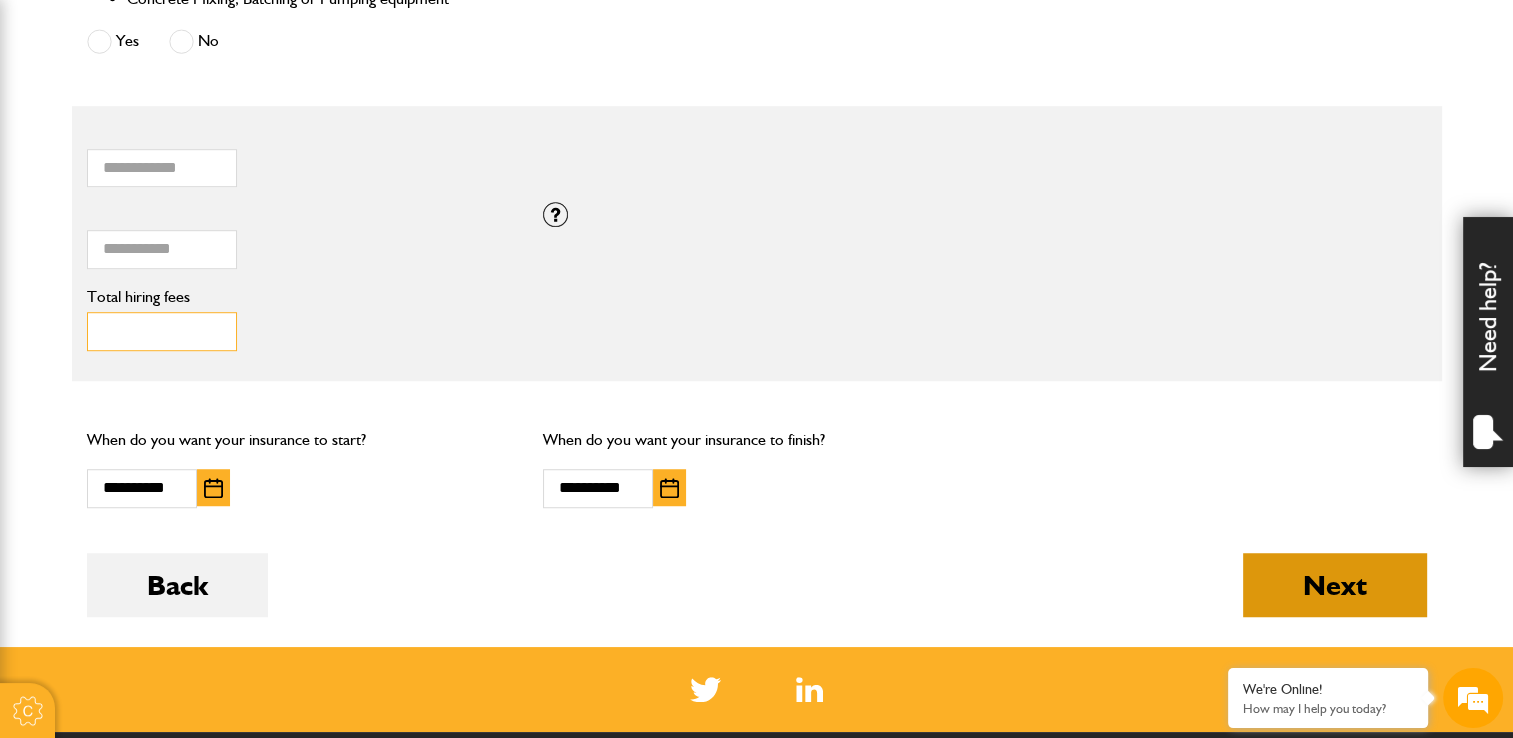 type on "****" 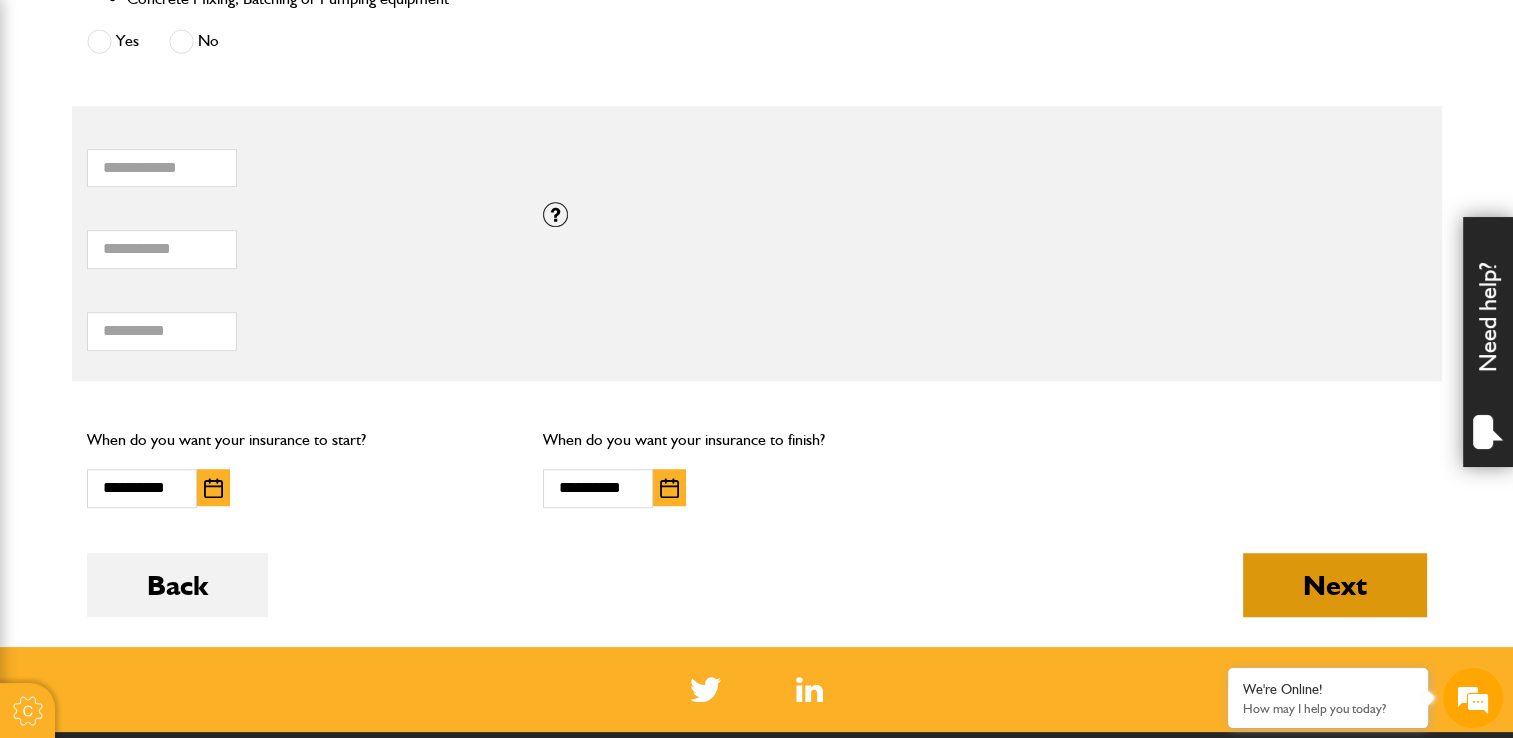 click on "Next" at bounding box center (1335, 585) 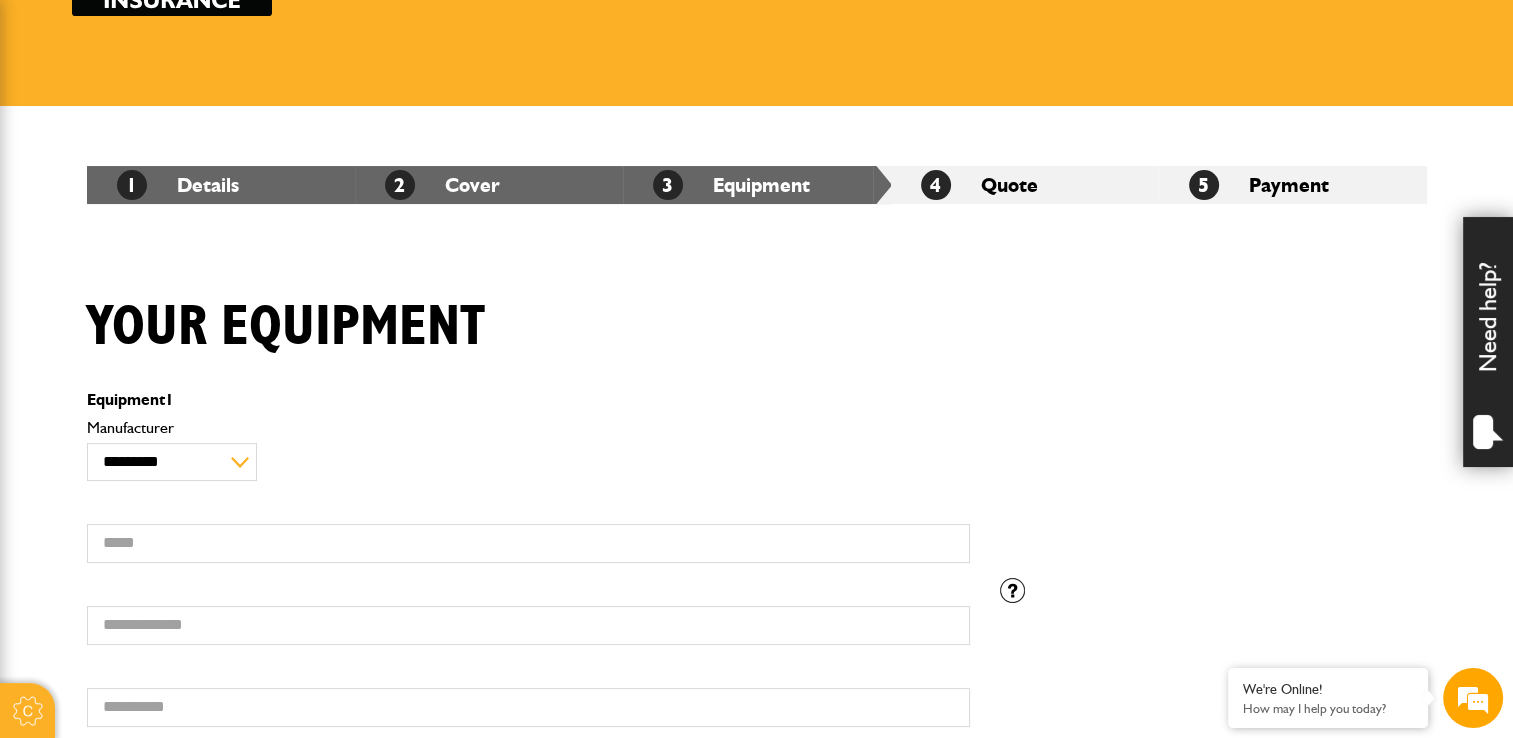 scroll, scrollTop: 300, scrollLeft: 0, axis: vertical 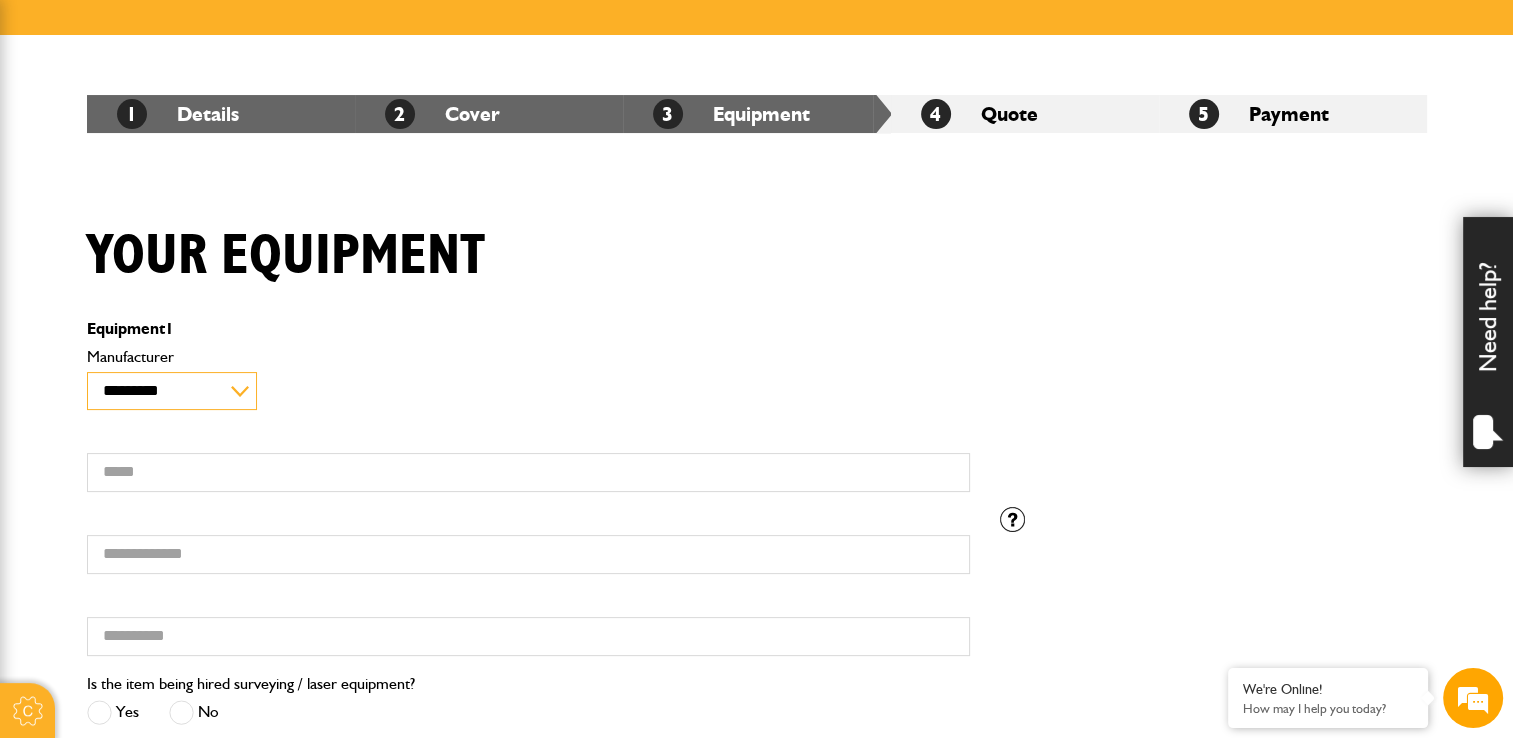 click on "**********" at bounding box center [172, 391] 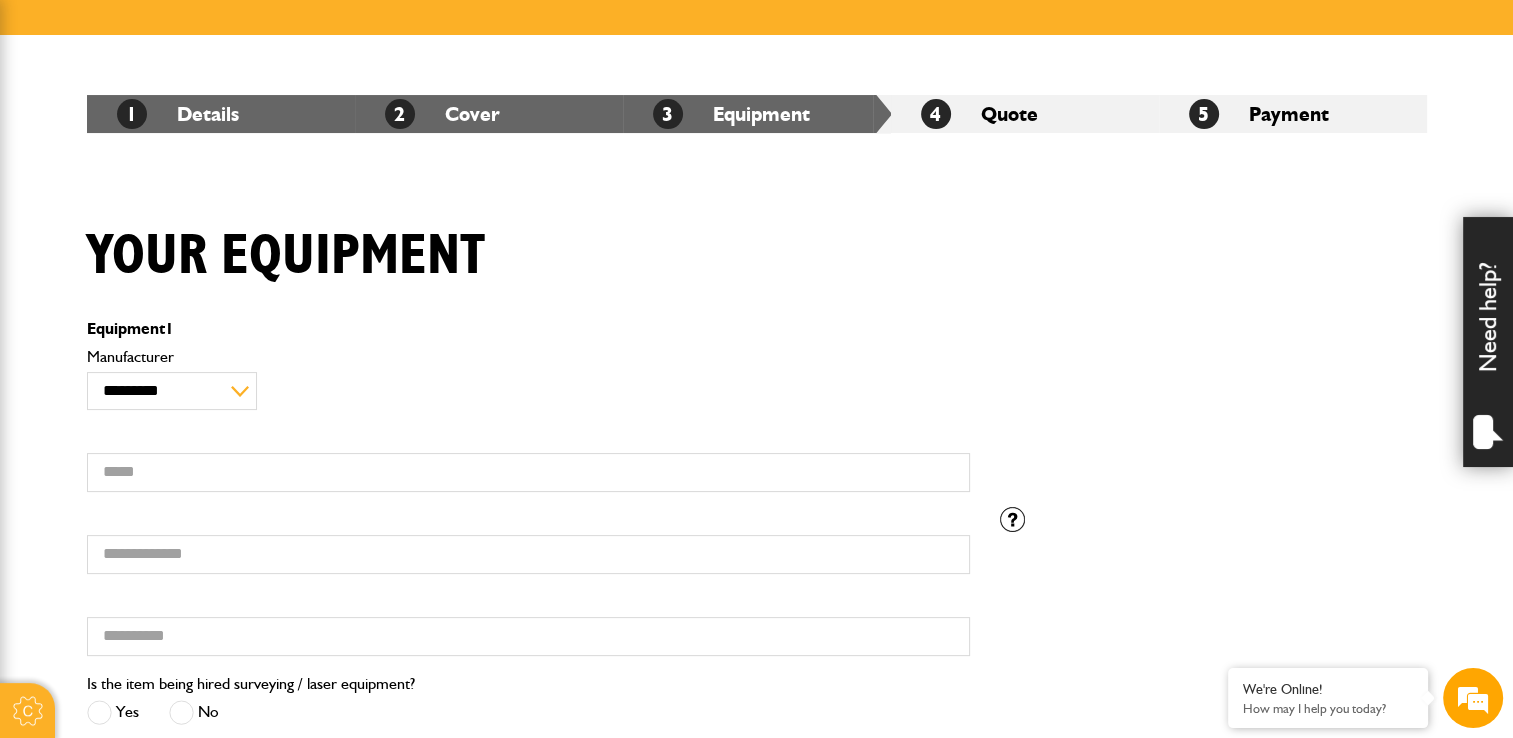click on "Your equipment" at bounding box center (757, 271) 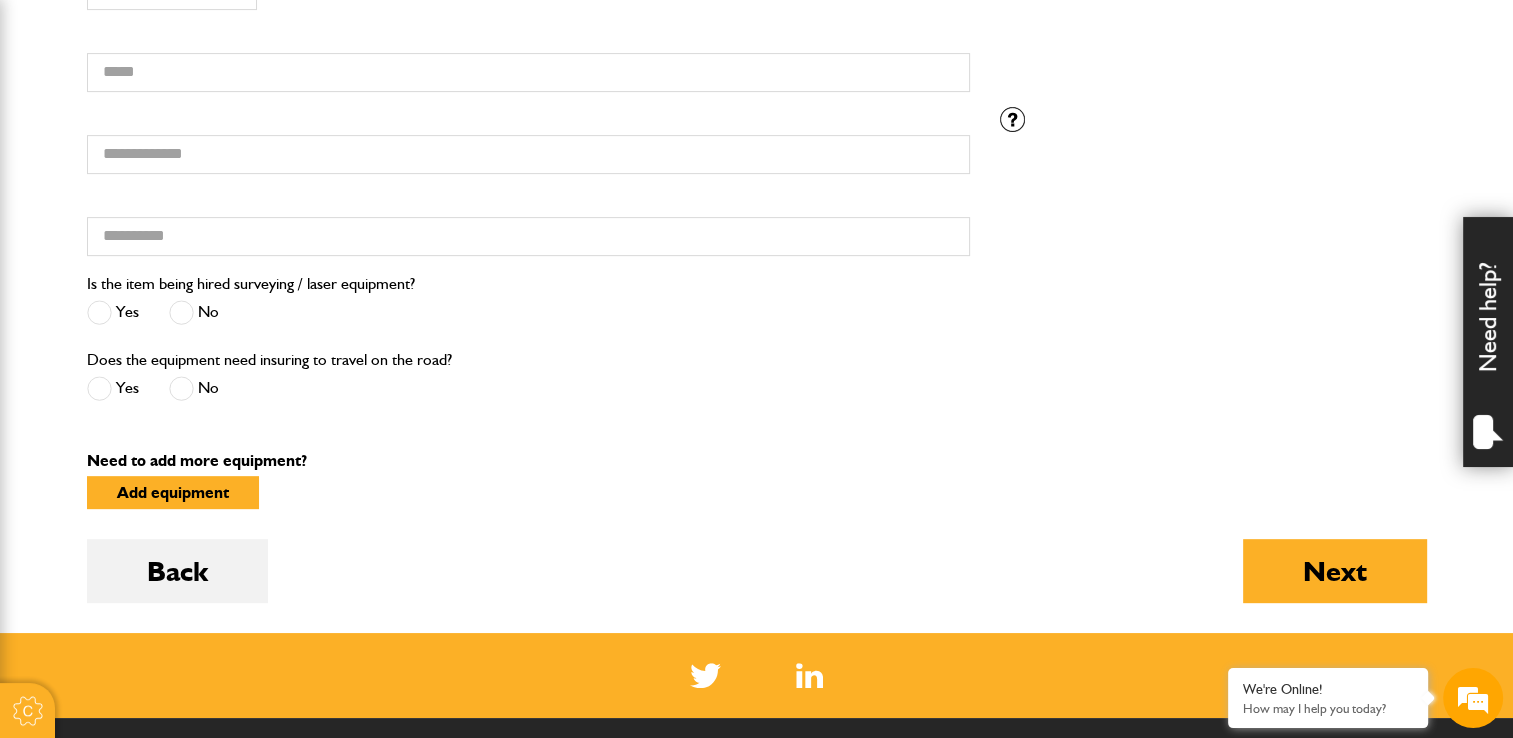 scroll, scrollTop: 600, scrollLeft: 0, axis: vertical 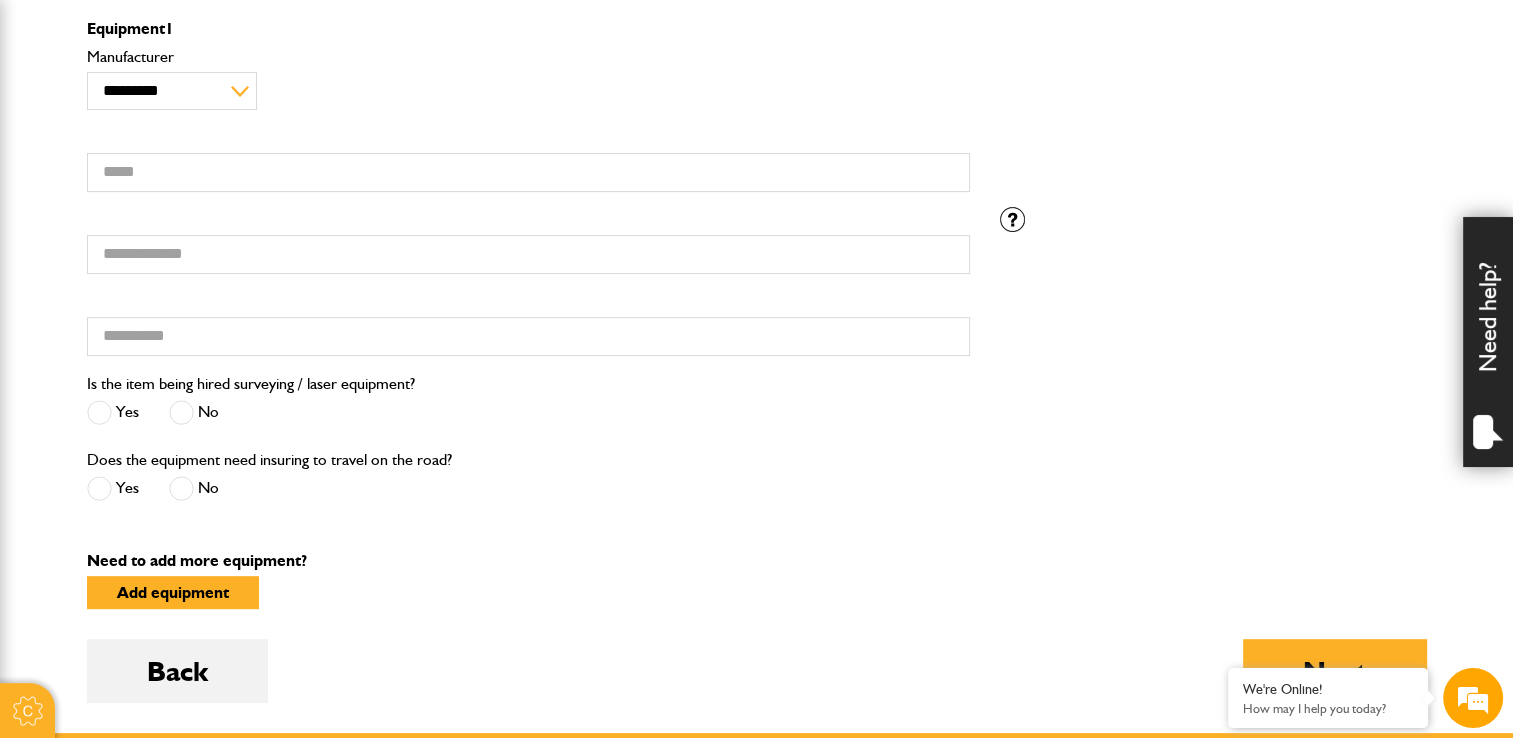 click on "No" at bounding box center (194, 412) 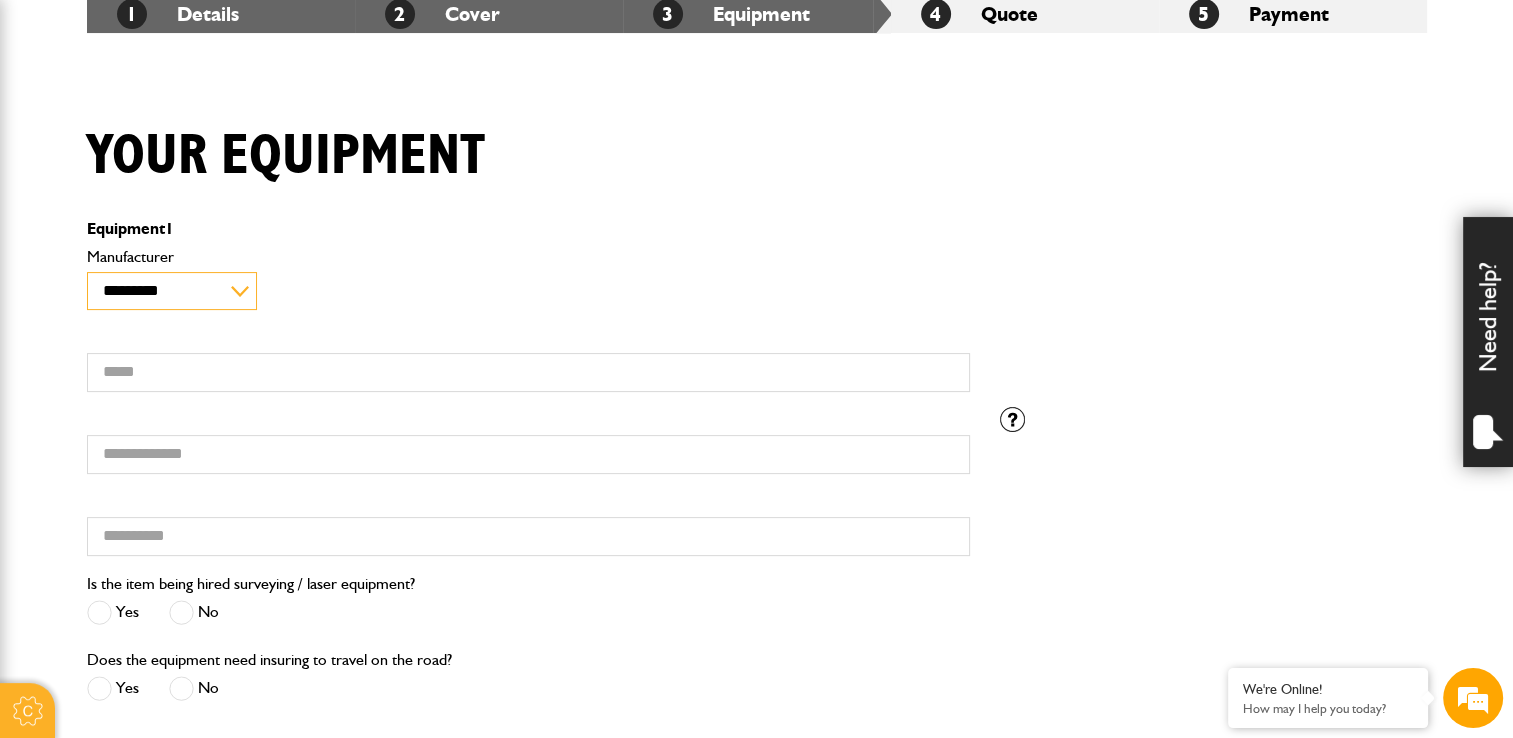 click on "**********" at bounding box center (172, 291) 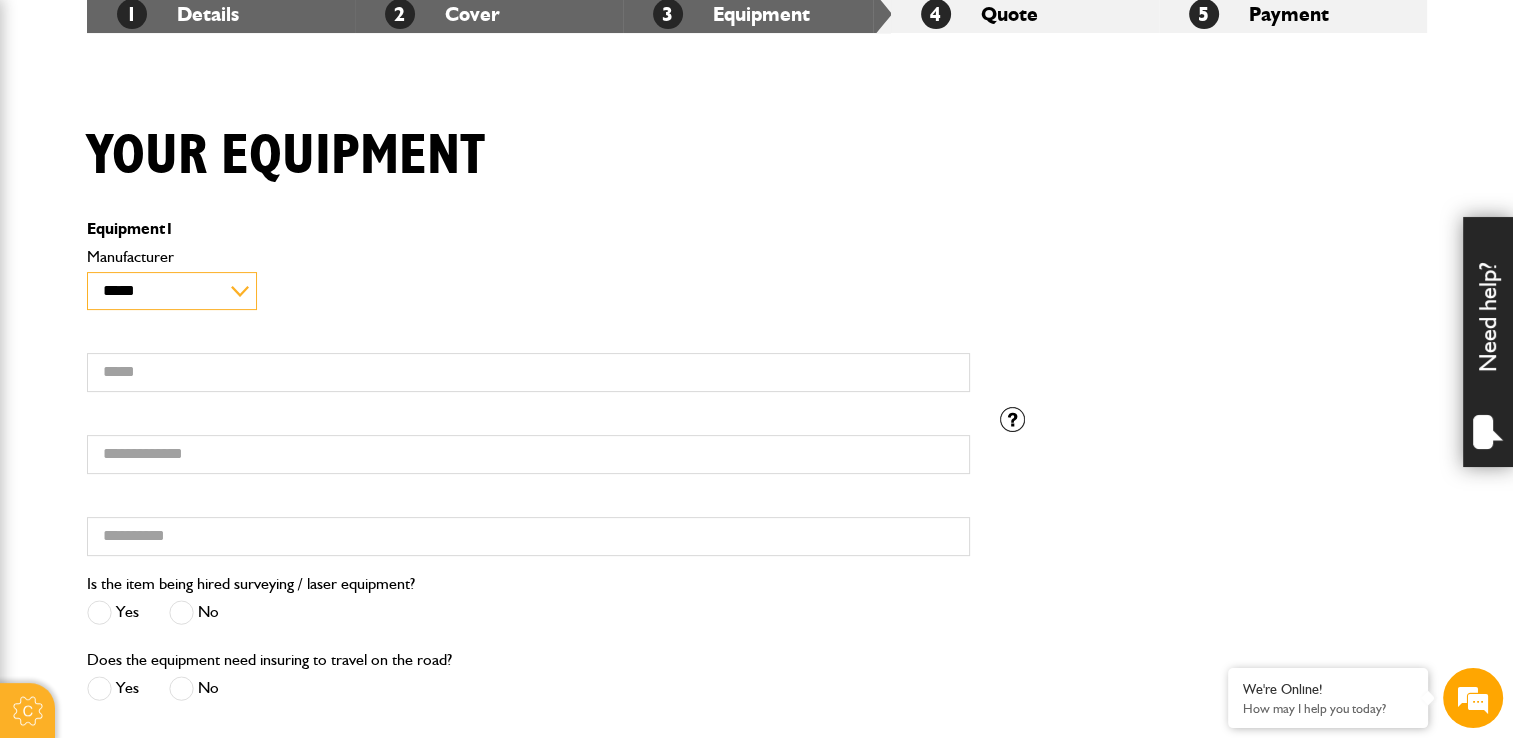click on "**********" at bounding box center [172, 291] 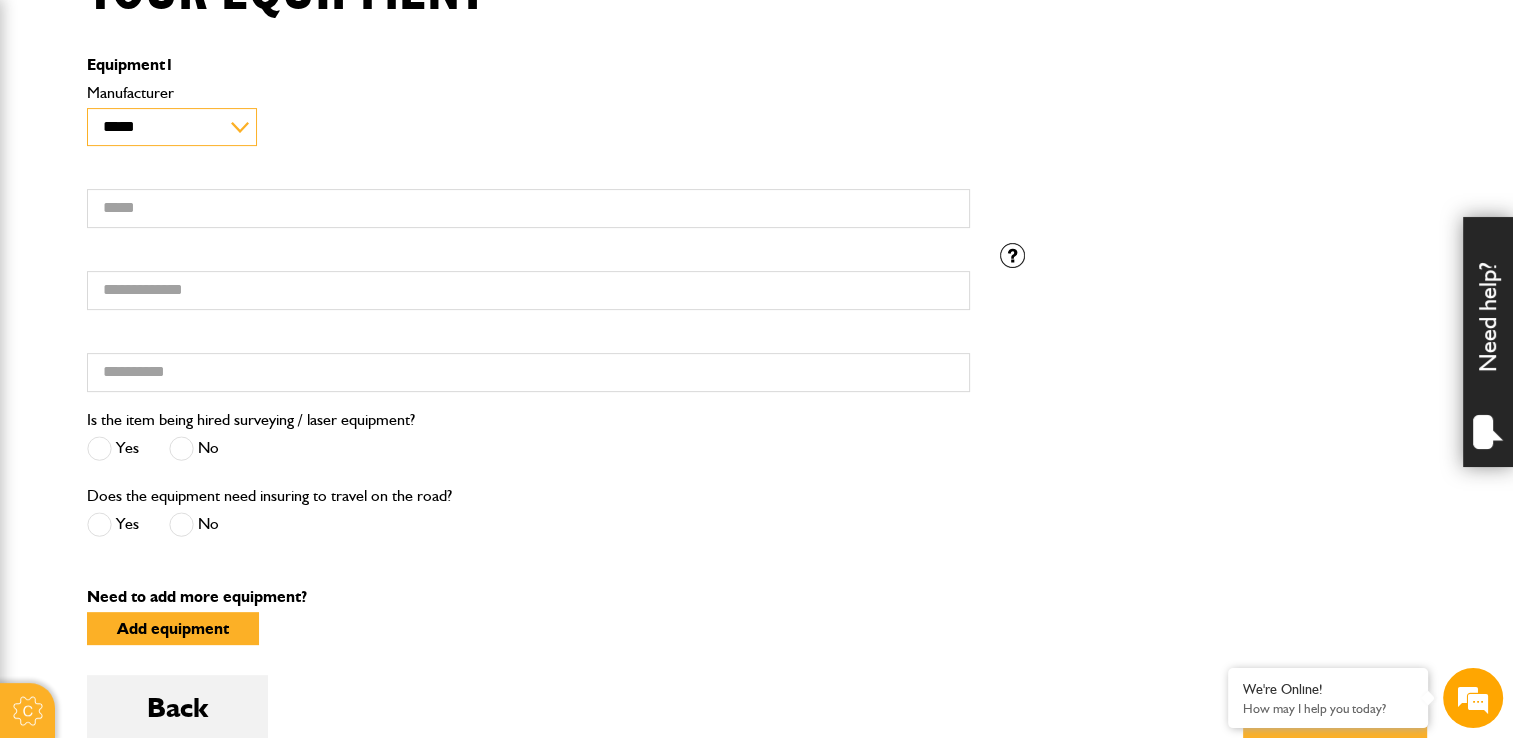 scroll, scrollTop: 700, scrollLeft: 0, axis: vertical 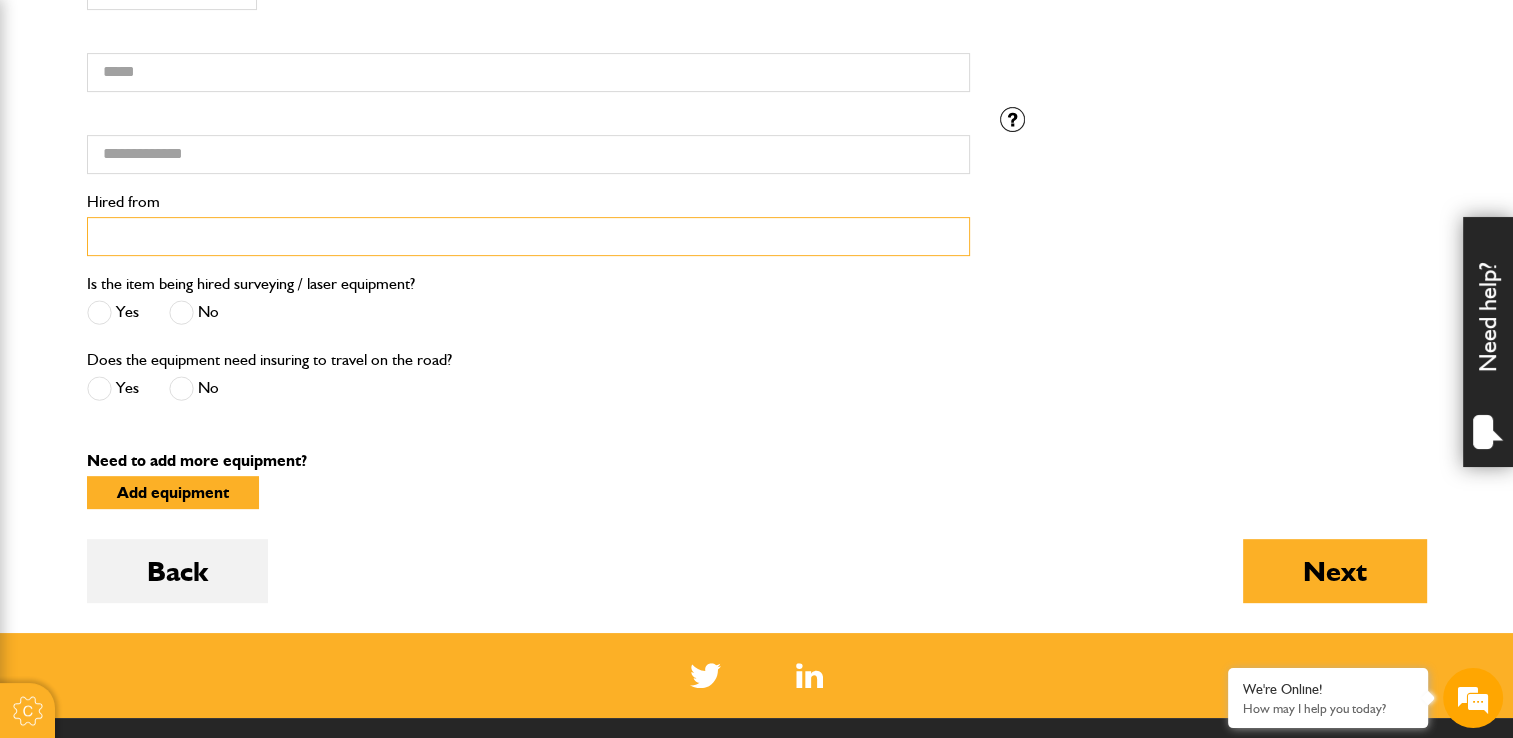 click on "Hired from" at bounding box center (528, 236) 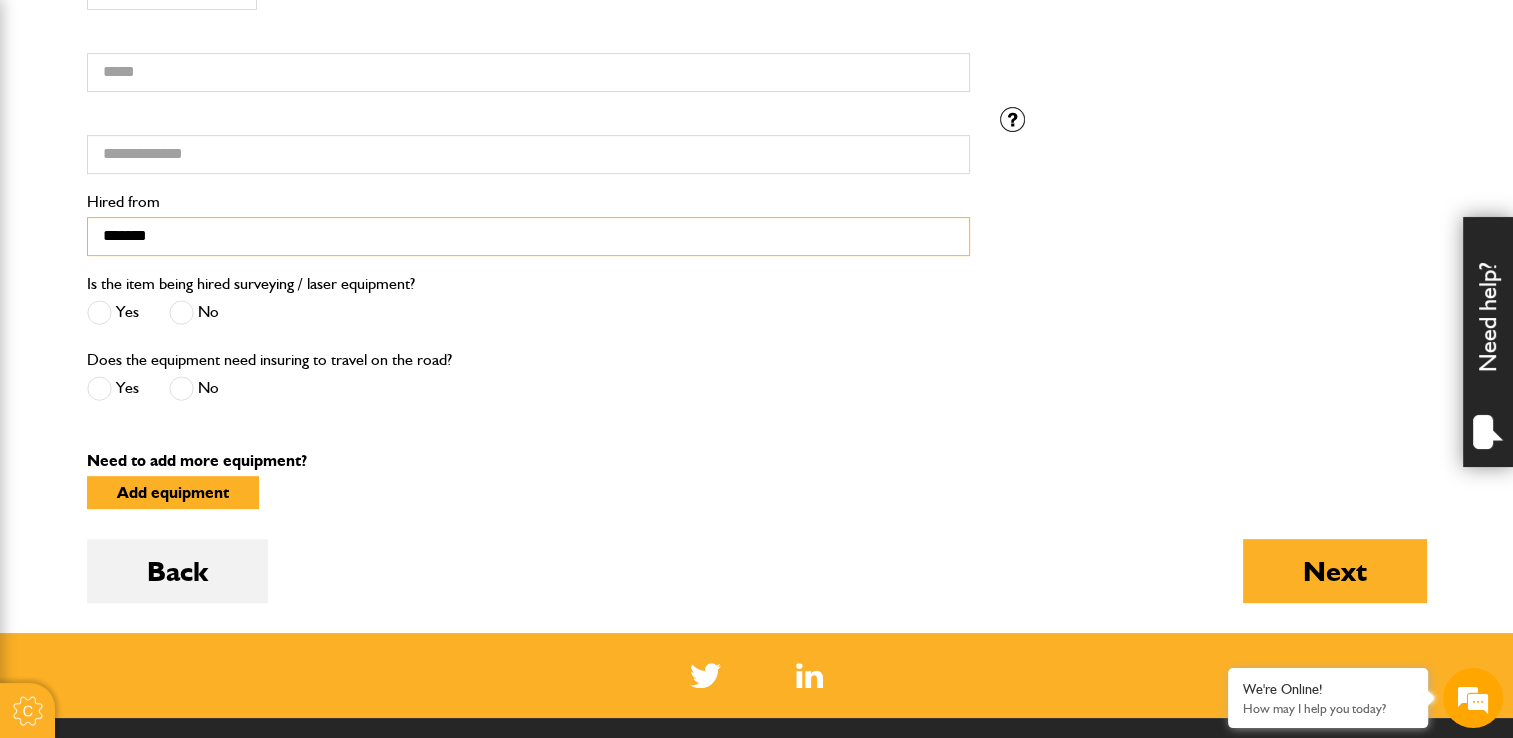 type on "*******" 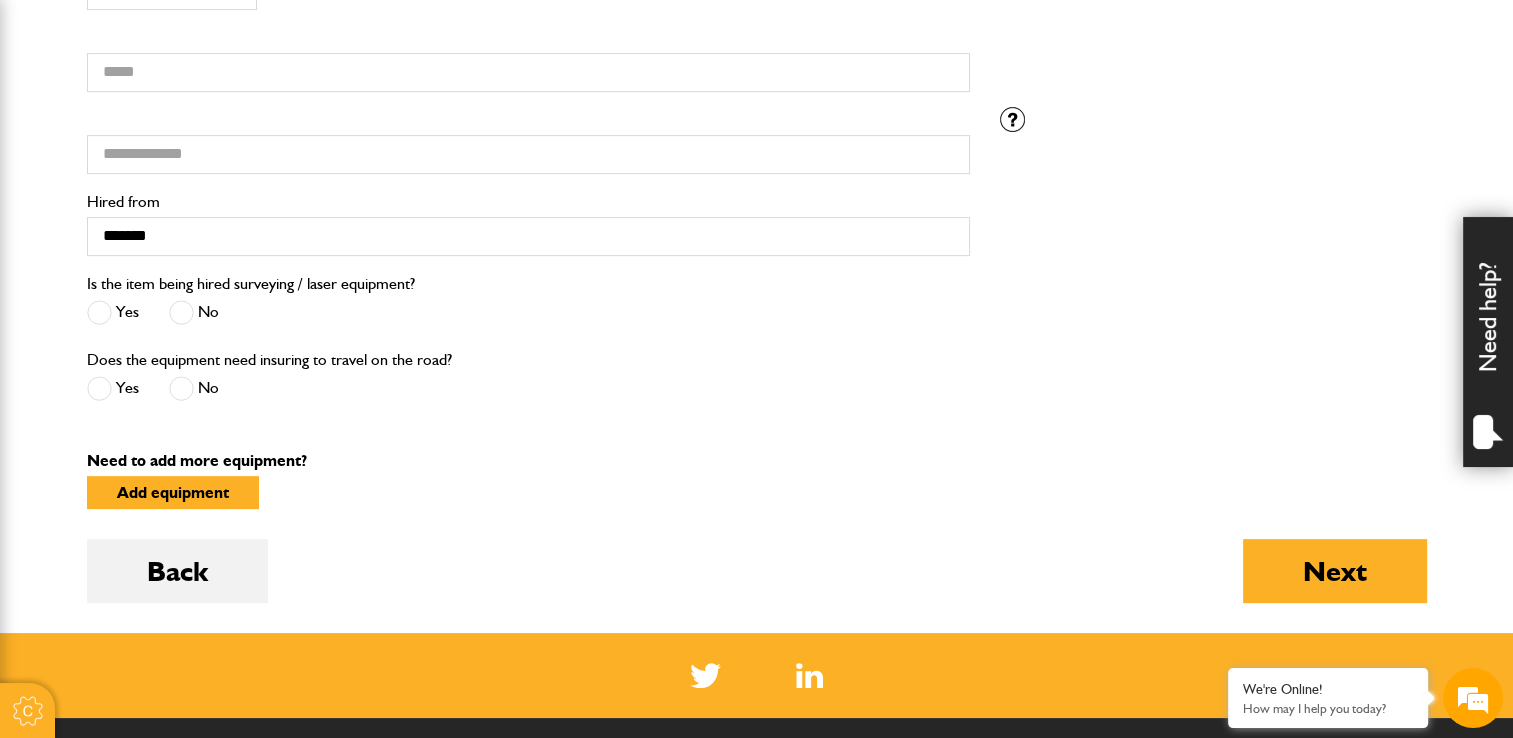 click on "Does the equipment need insuring to travel on the road?
Yes
No" at bounding box center [528, 385] 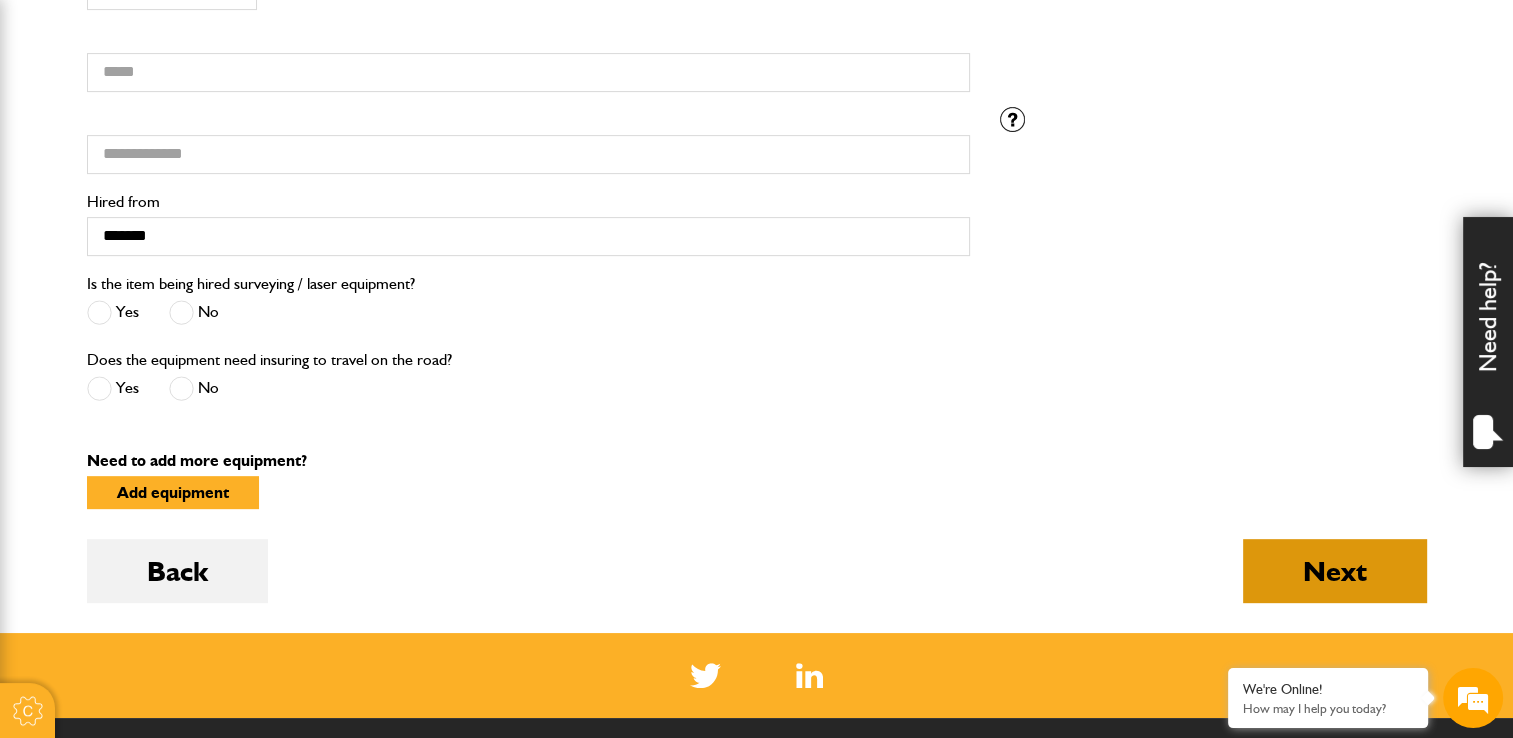 click on "Next" at bounding box center (1335, 571) 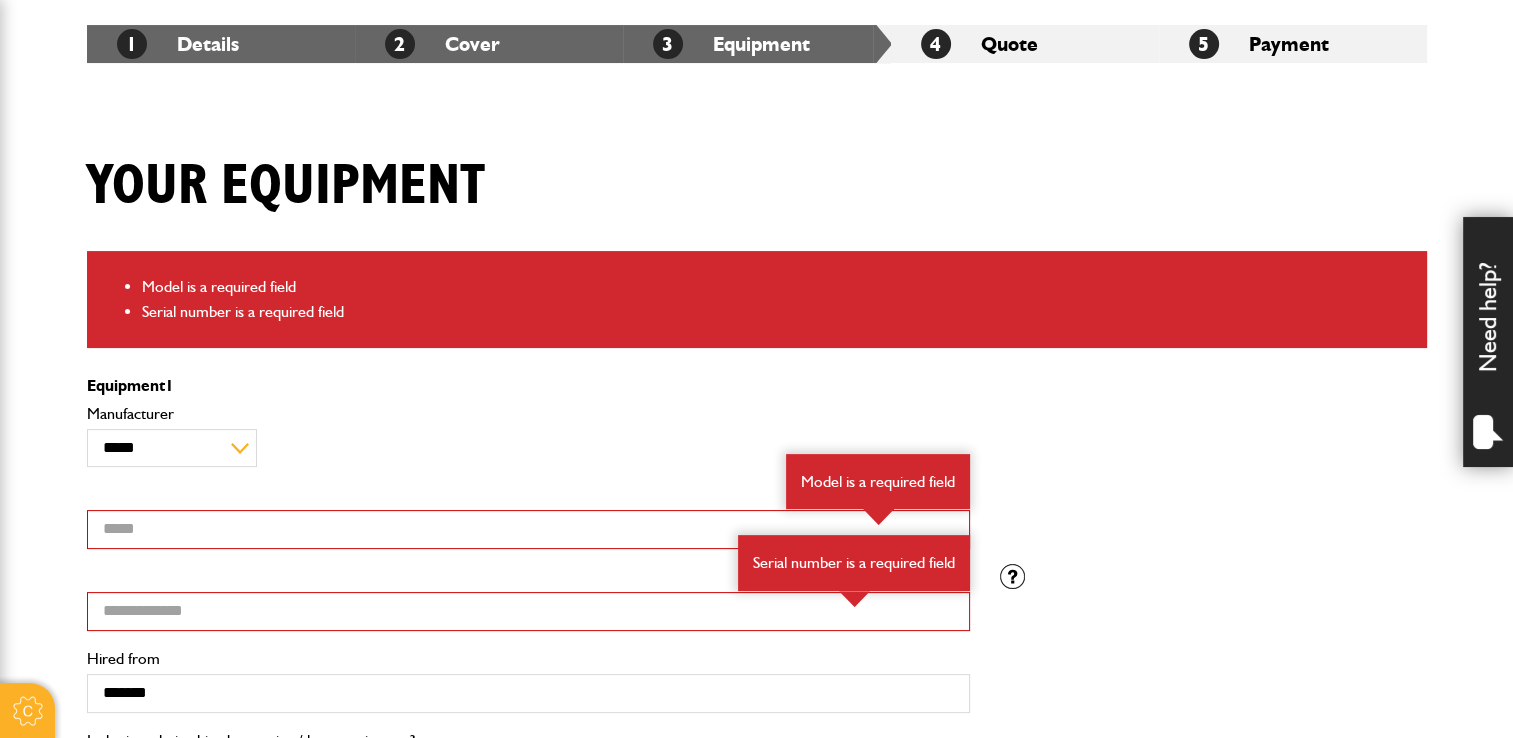 scroll, scrollTop: 600, scrollLeft: 0, axis: vertical 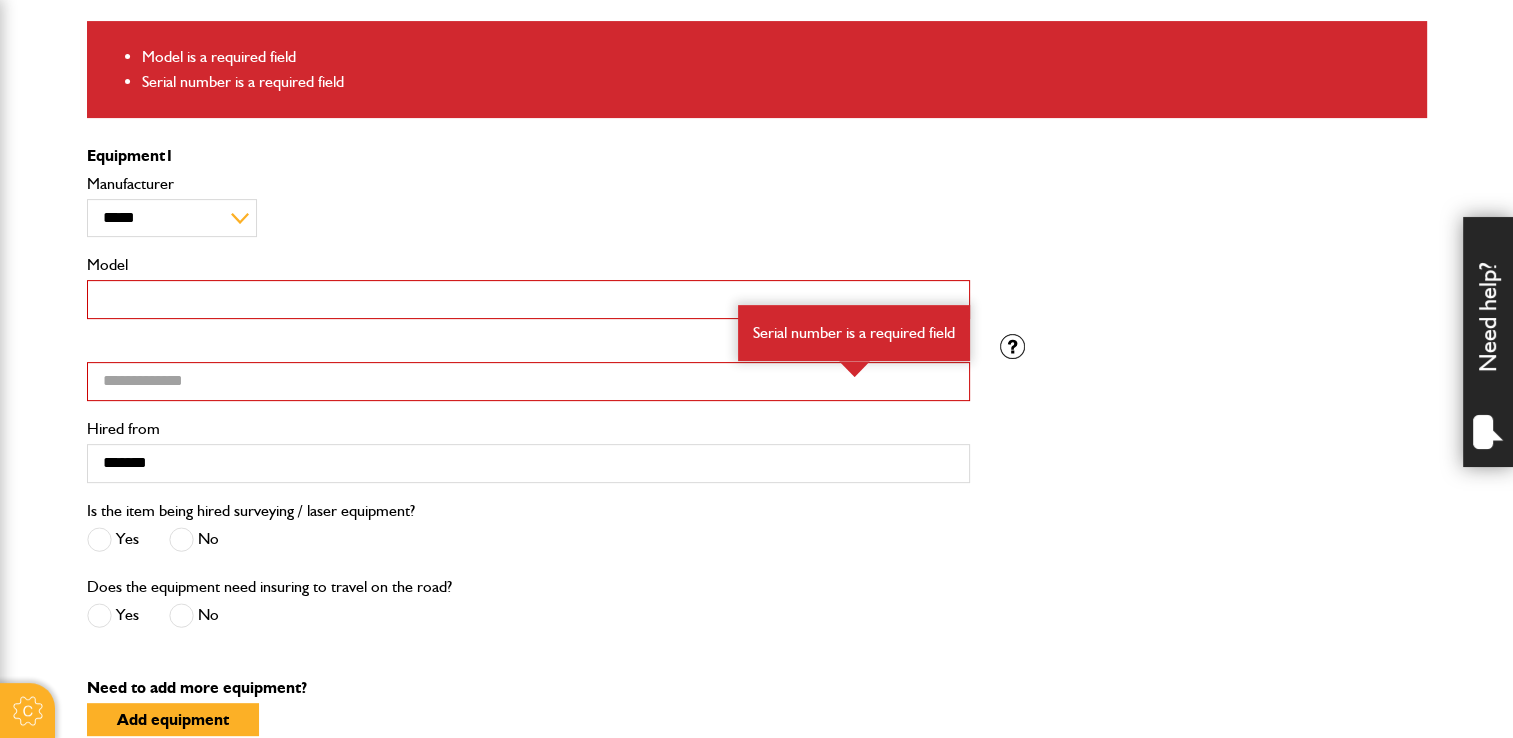 click on "Model" at bounding box center [528, 299] 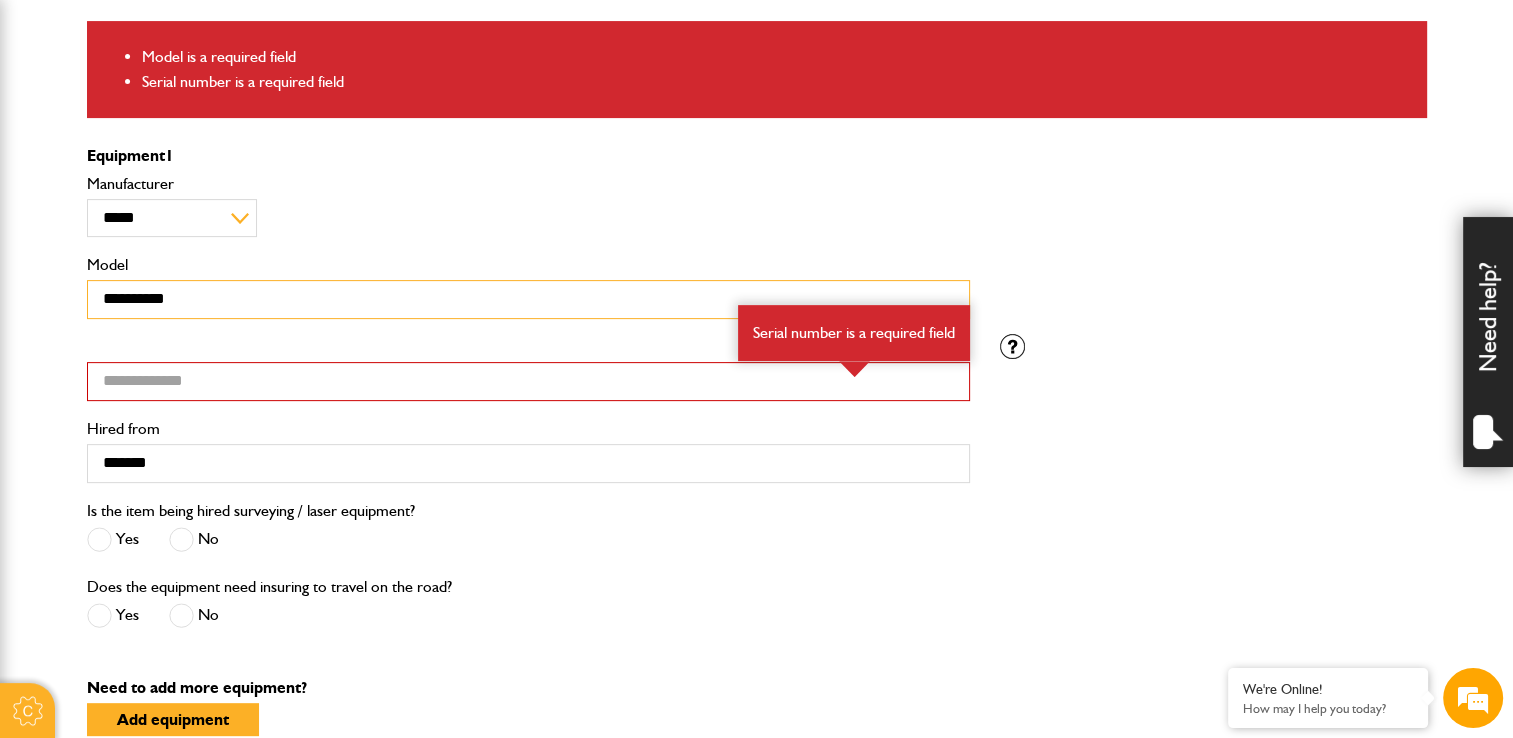 scroll, scrollTop: 0, scrollLeft: 0, axis: both 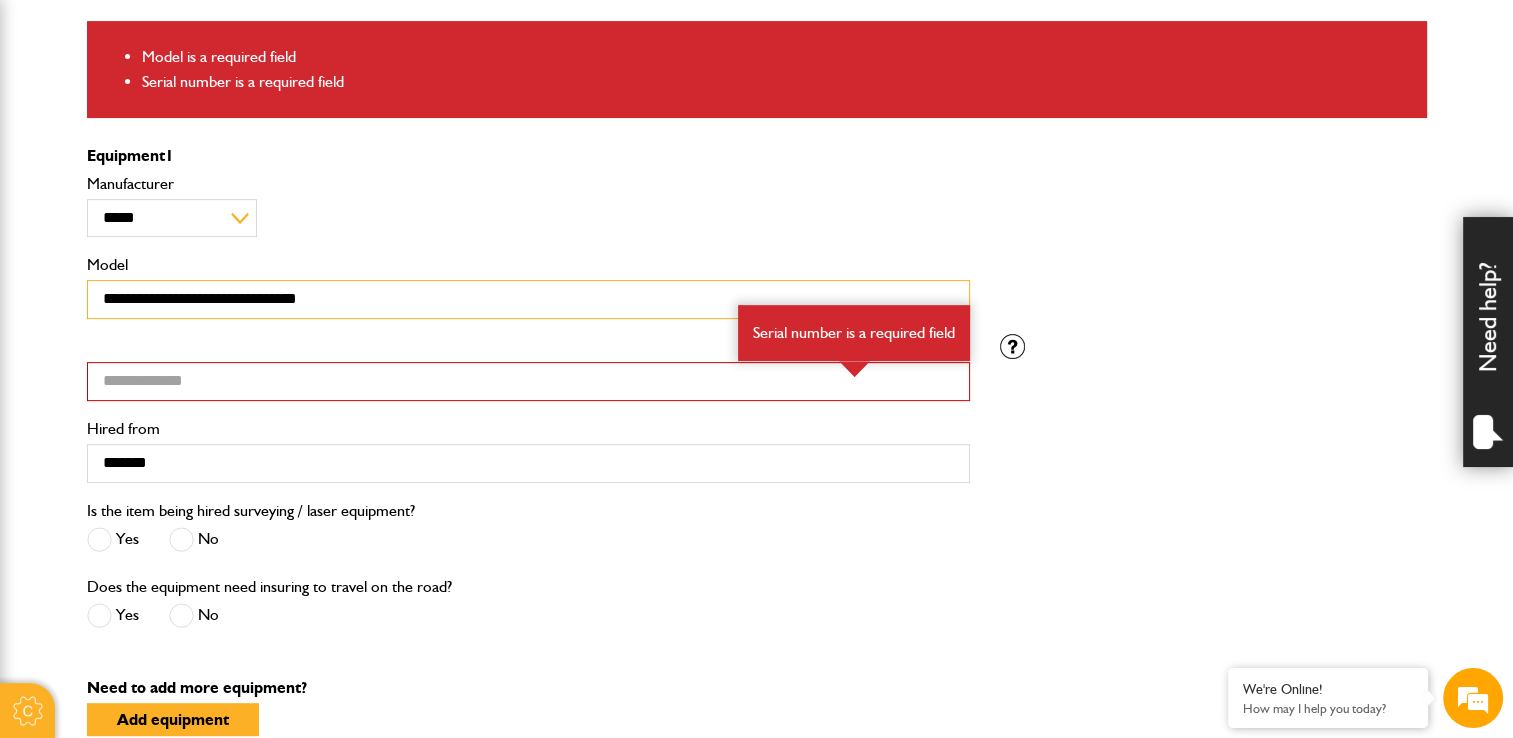 type on "**********" 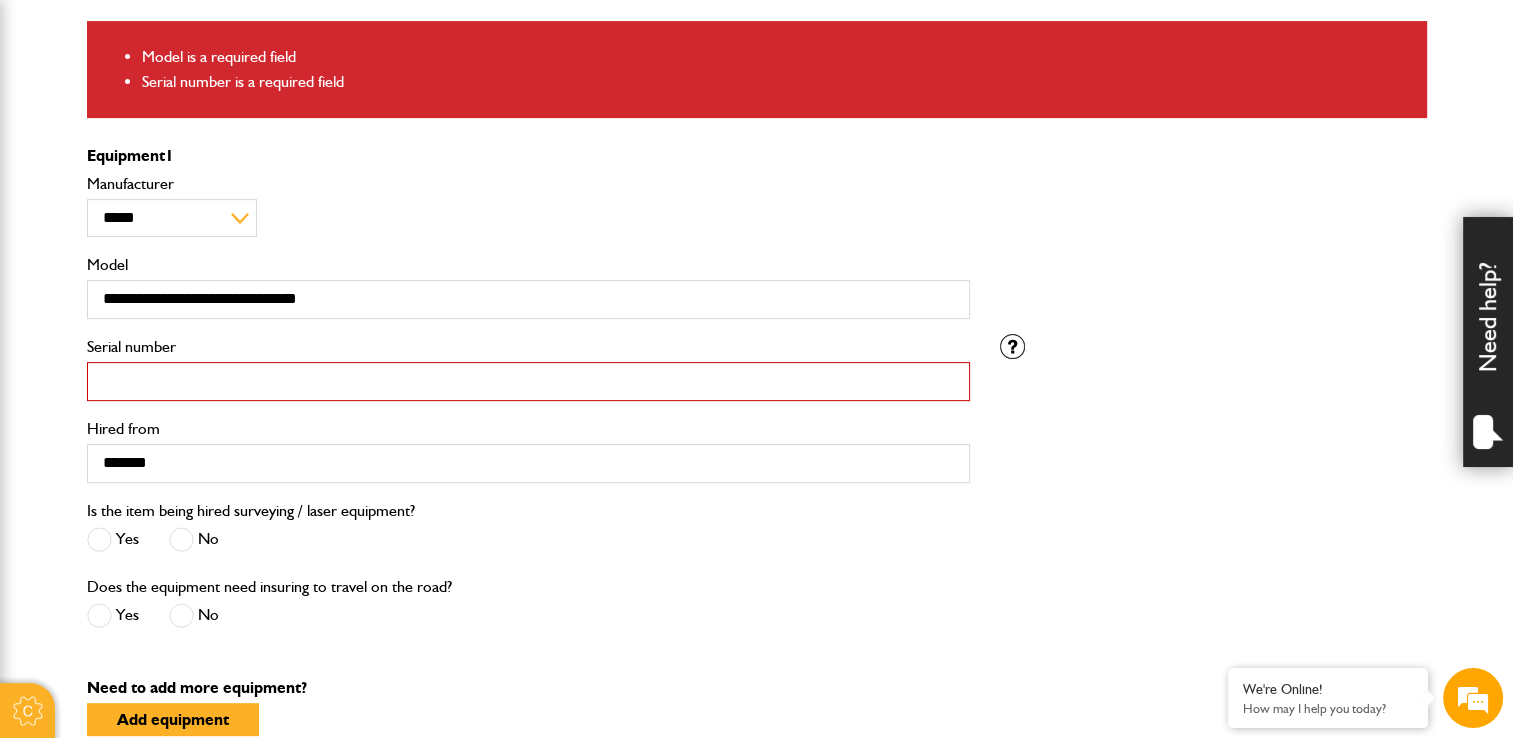 click on "Serial number" at bounding box center (528, 381) 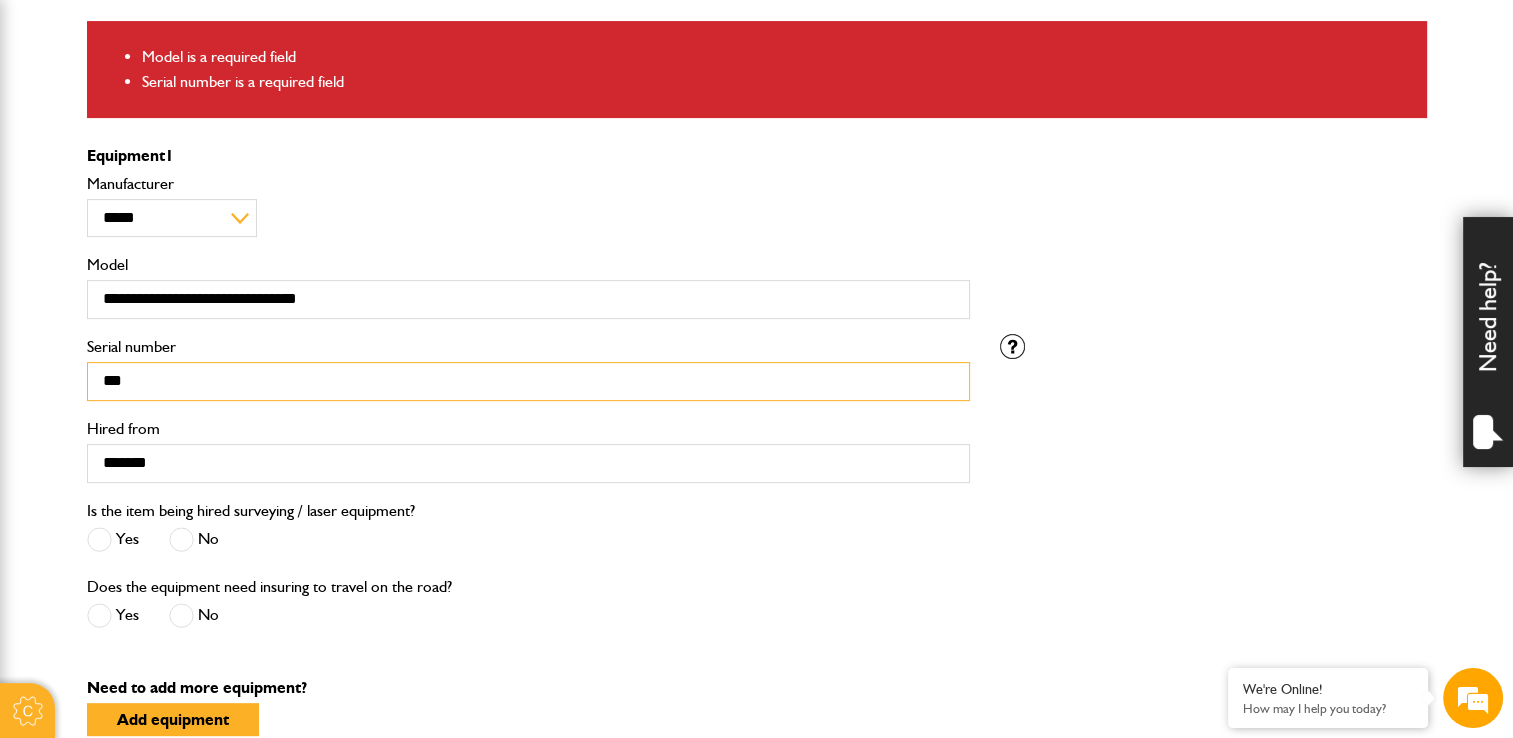 type on "***" 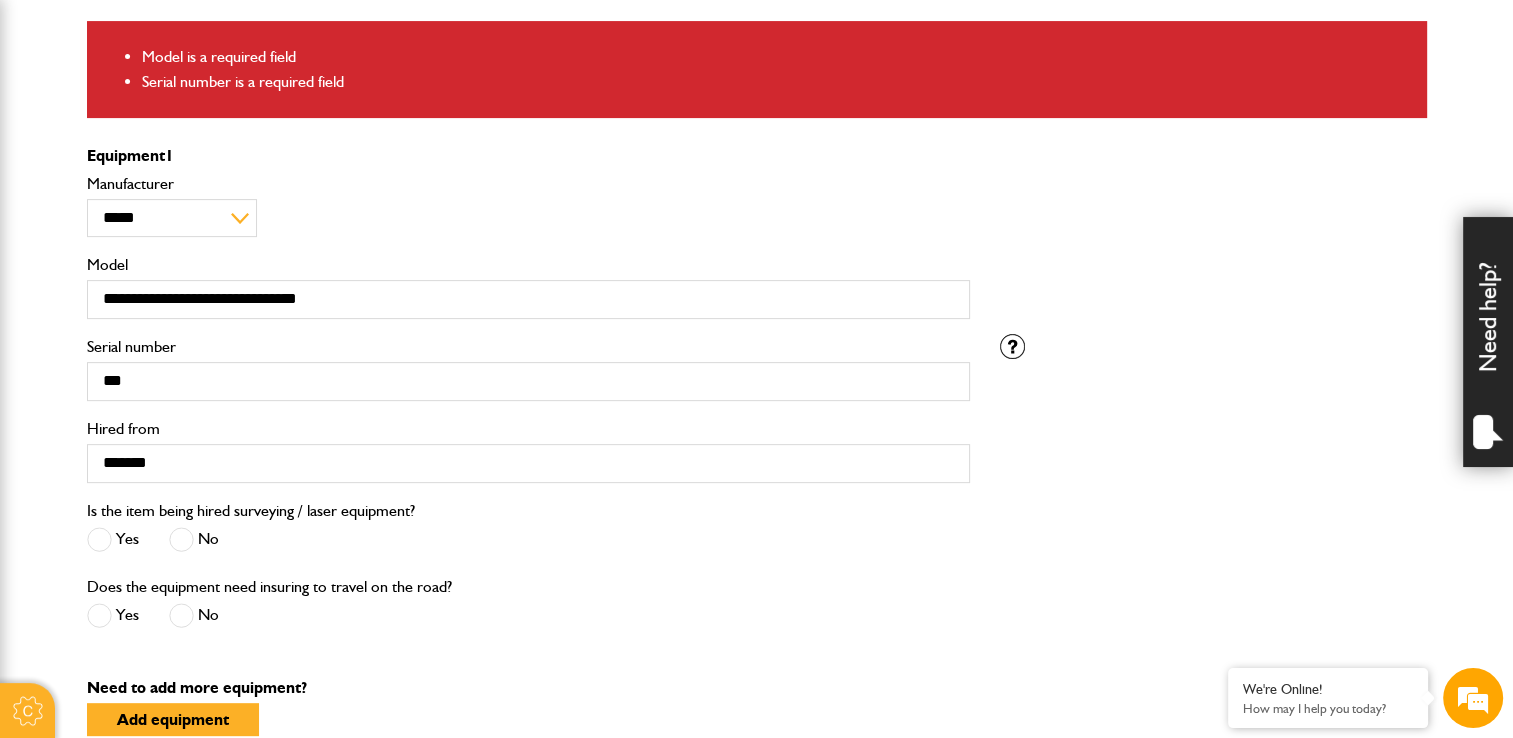 click on "Is the item being hired surveying / laser equipment?
Yes
No" at bounding box center [528, 536] 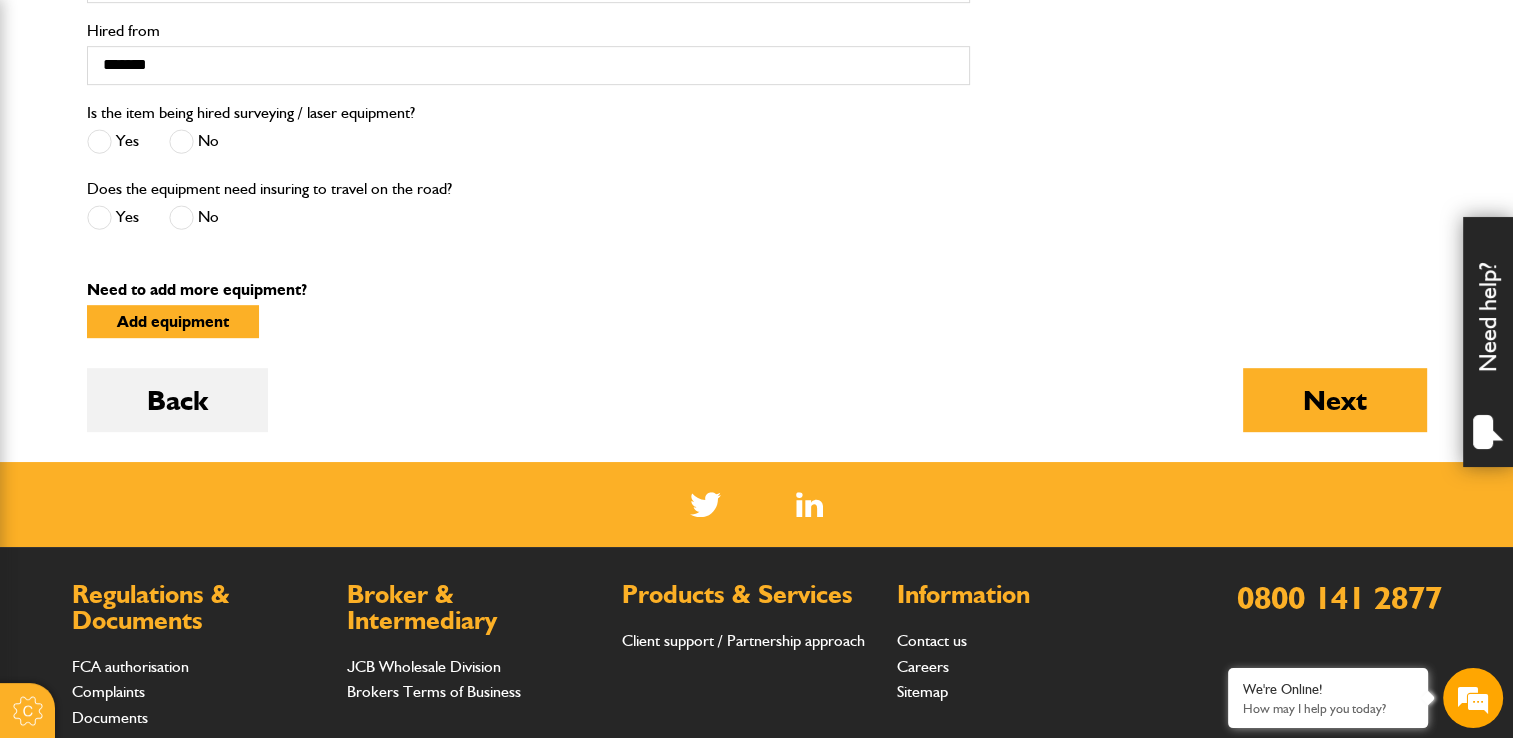 scroll, scrollTop: 1000, scrollLeft: 0, axis: vertical 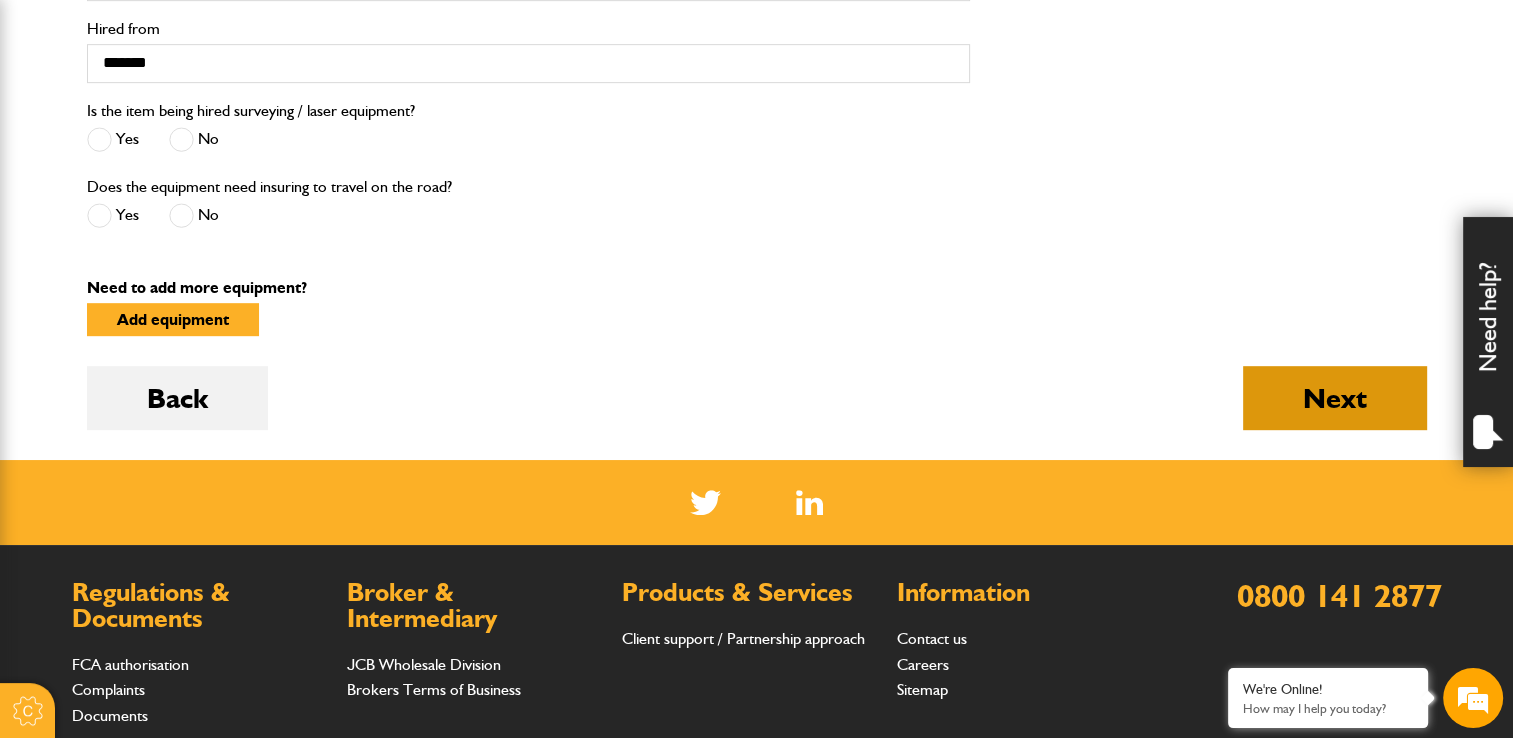click on "Next" at bounding box center (1335, 398) 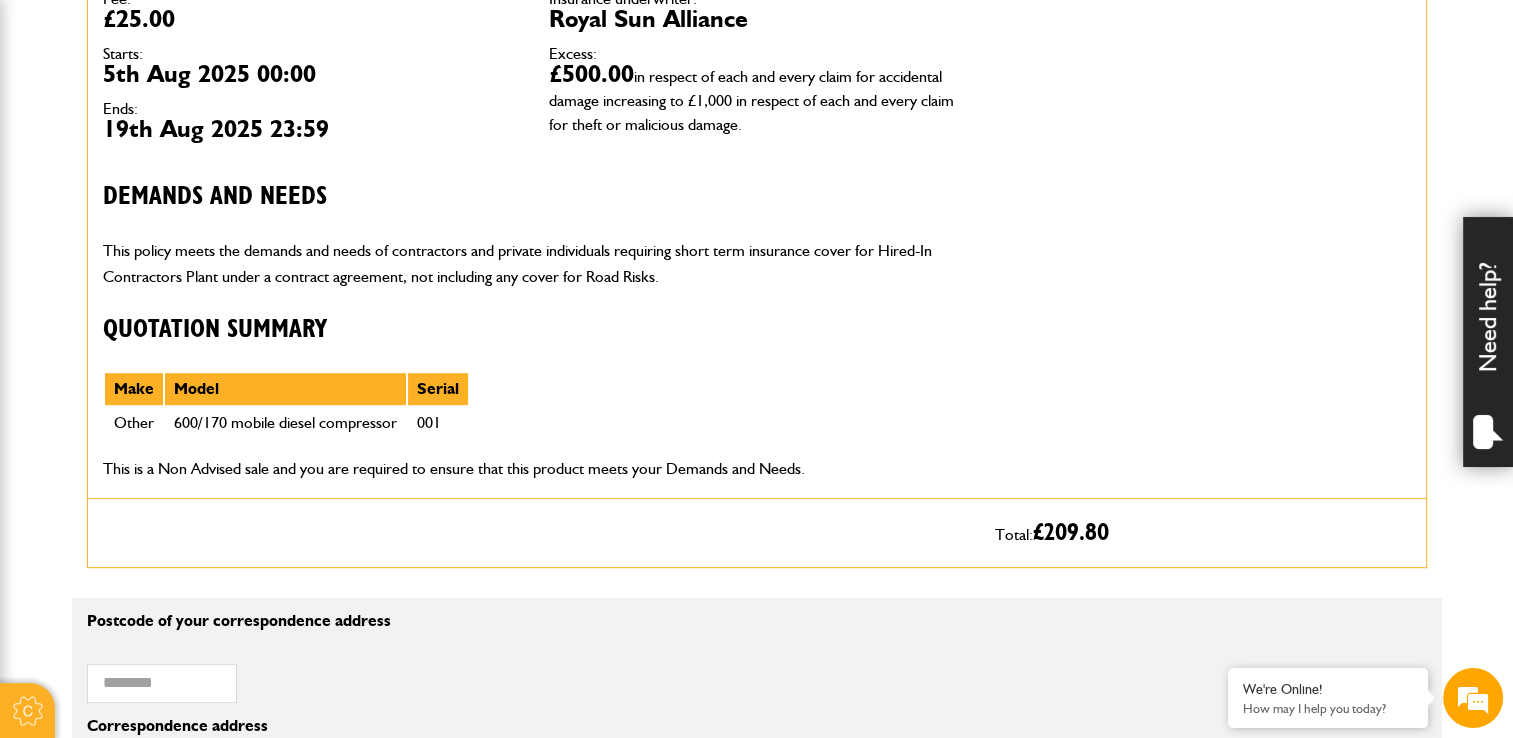 scroll, scrollTop: 900, scrollLeft: 0, axis: vertical 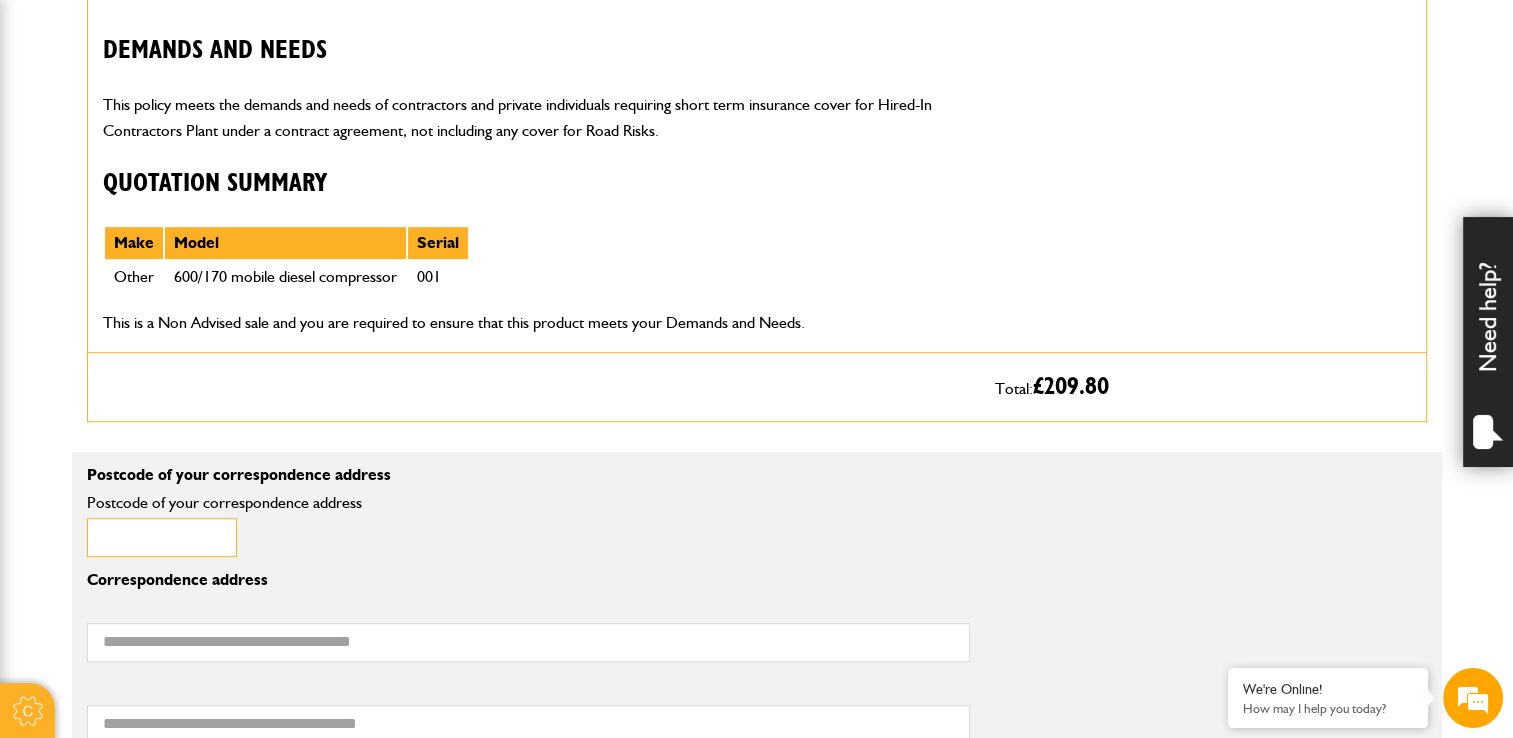 click on "Postcode of your correspondence address" at bounding box center [162, 537] 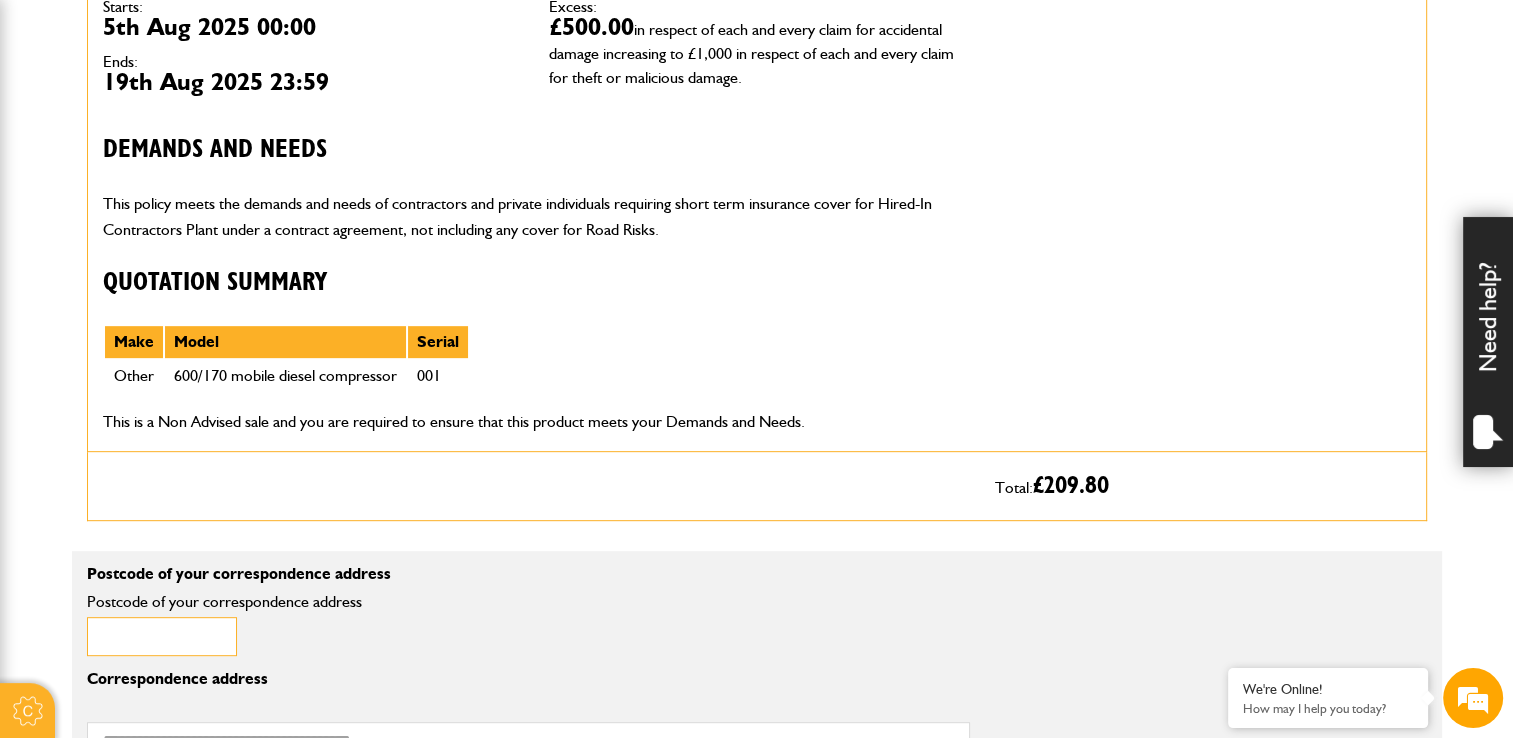 scroll, scrollTop: 800, scrollLeft: 0, axis: vertical 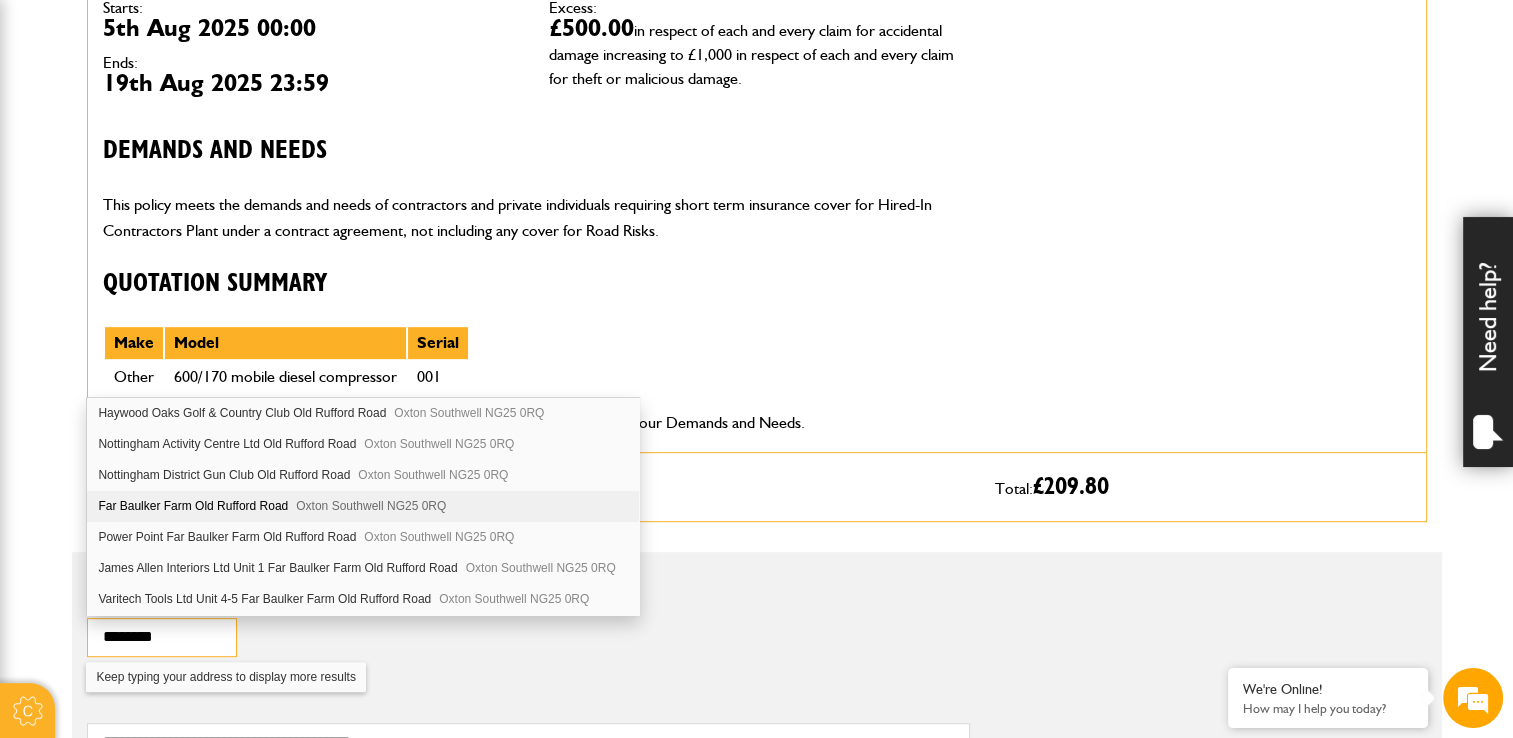 type on "********" 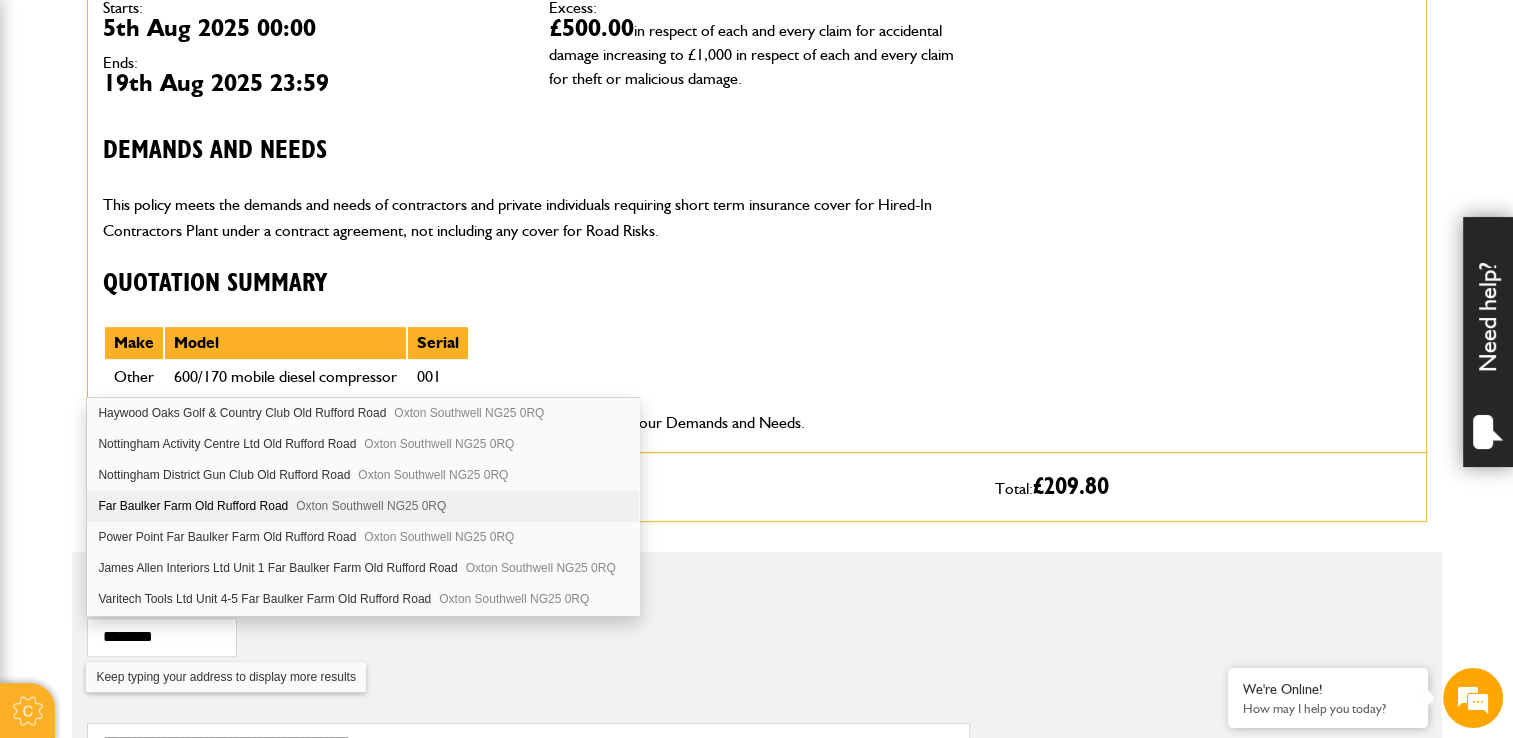click on "Far Baulker Farm Old Rufford Road Oxton Southwell NG25 0RQ" at bounding box center (362, 506) 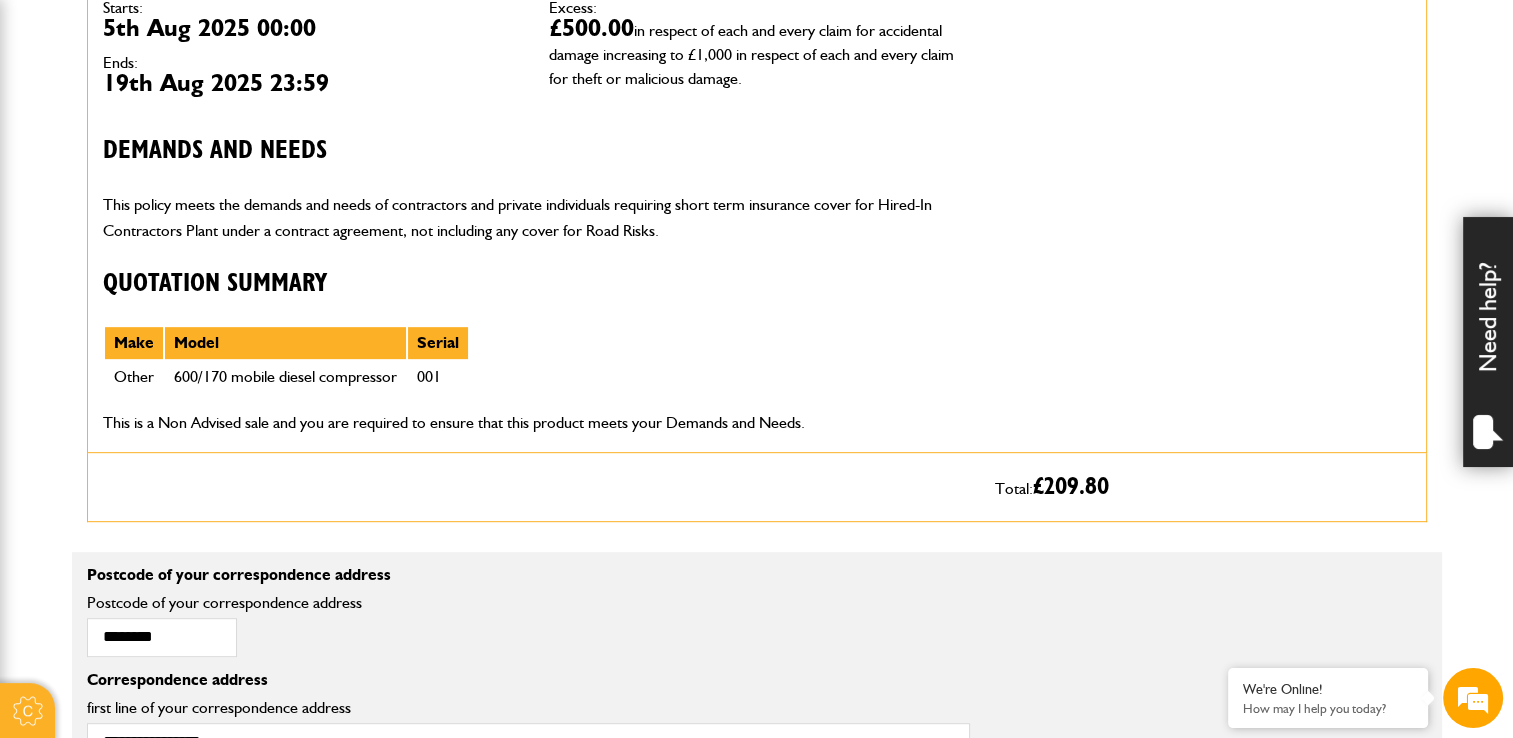 scroll, scrollTop: 1200, scrollLeft: 0, axis: vertical 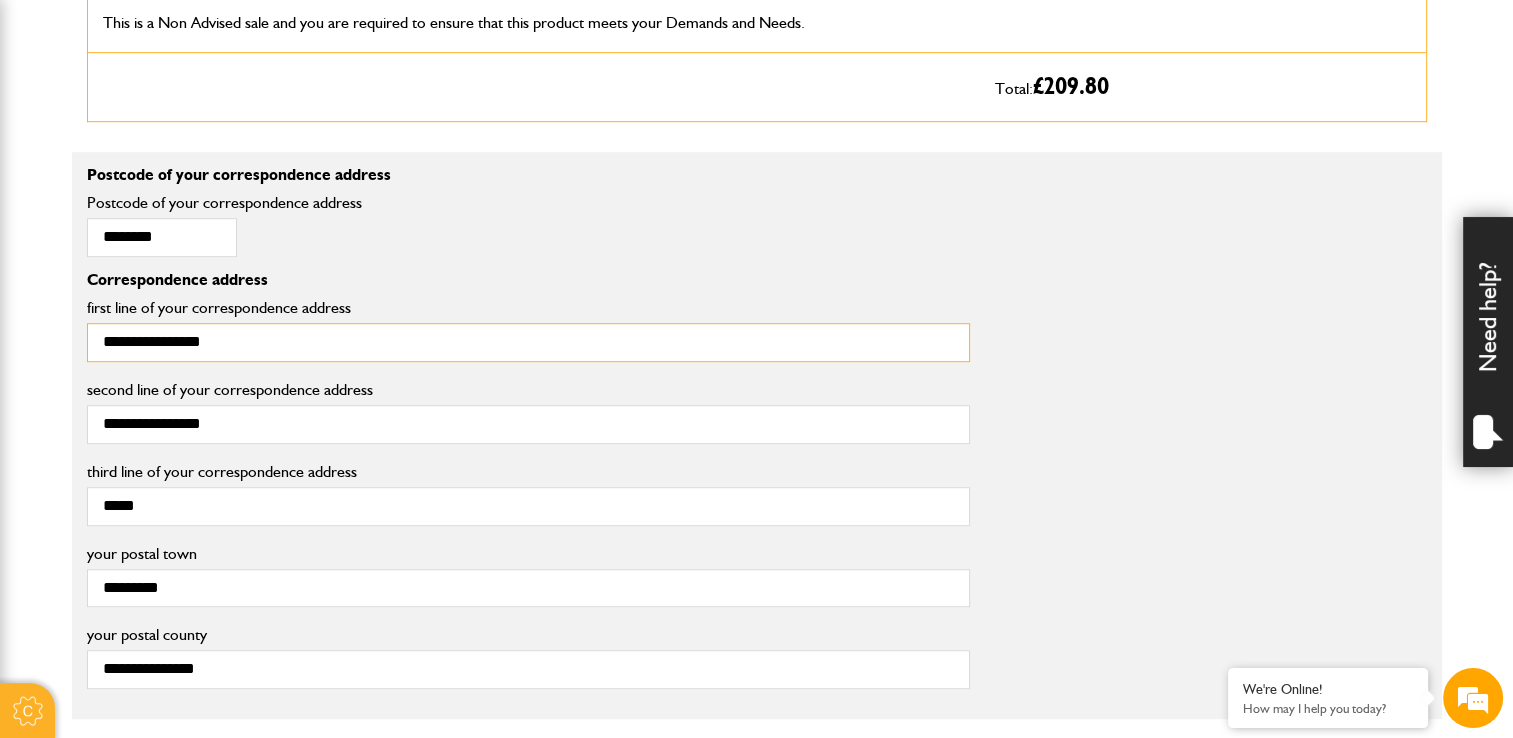 drag, startPoint x: 96, startPoint y: 336, endPoint x: 128, endPoint y: 332, distance: 32.24903 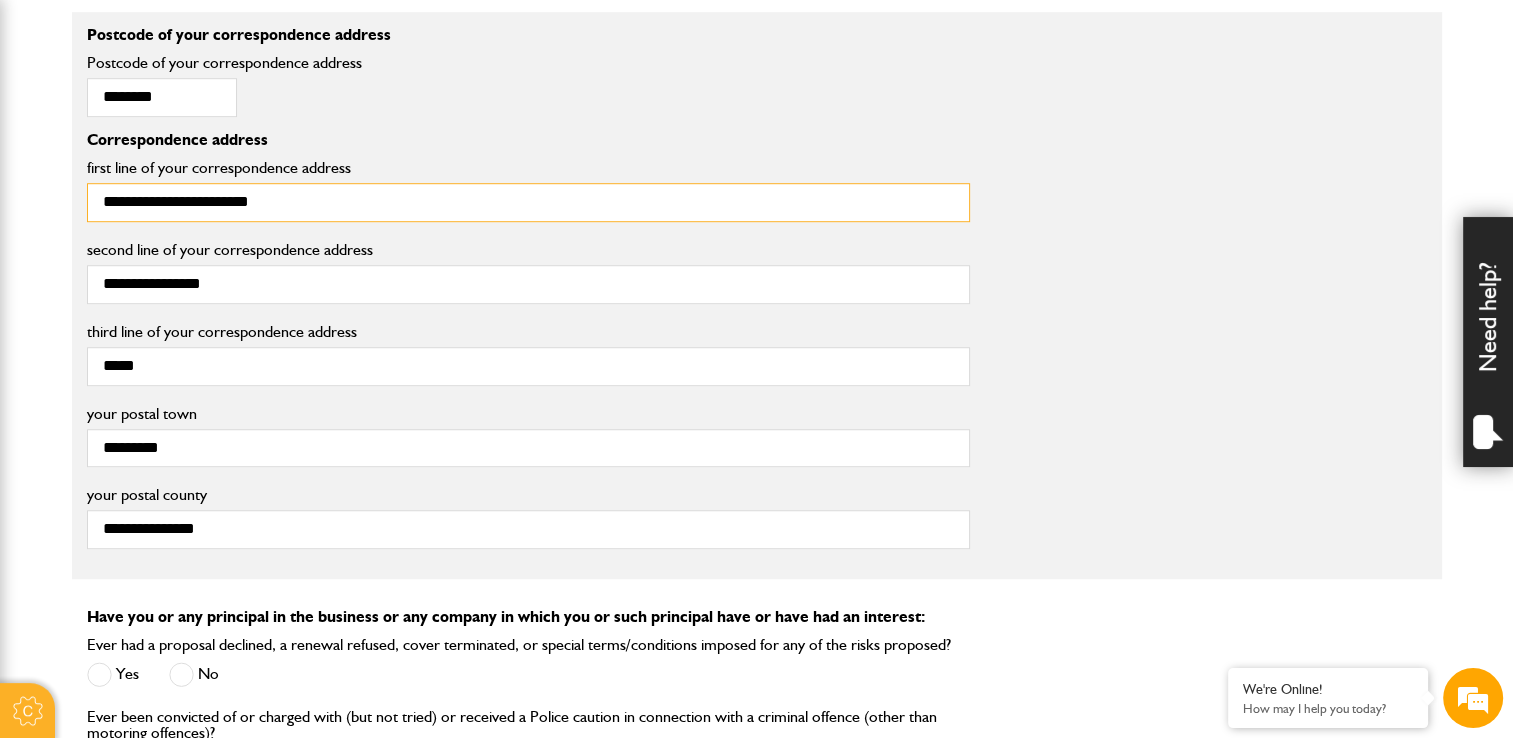scroll, scrollTop: 1500, scrollLeft: 0, axis: vertical 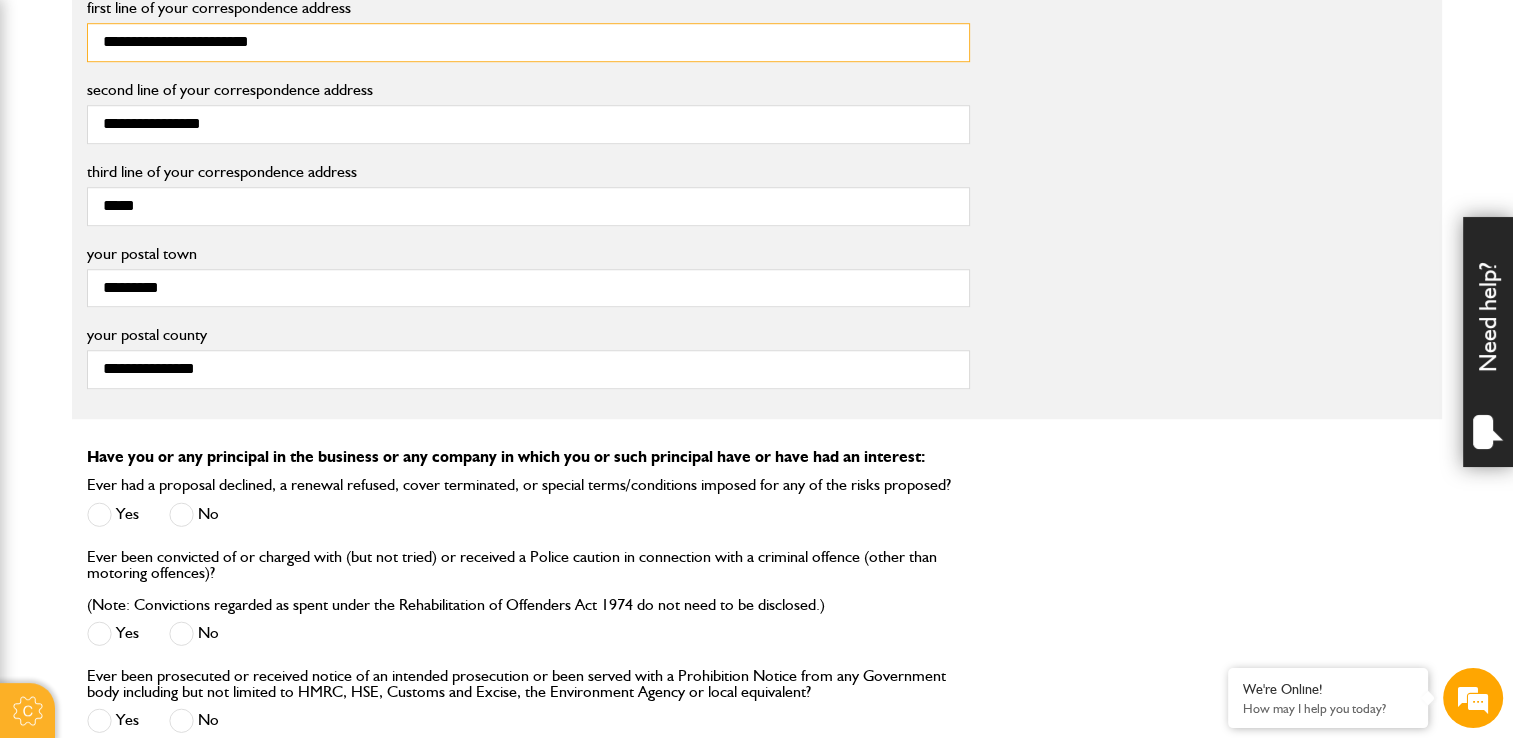 type on "**********" 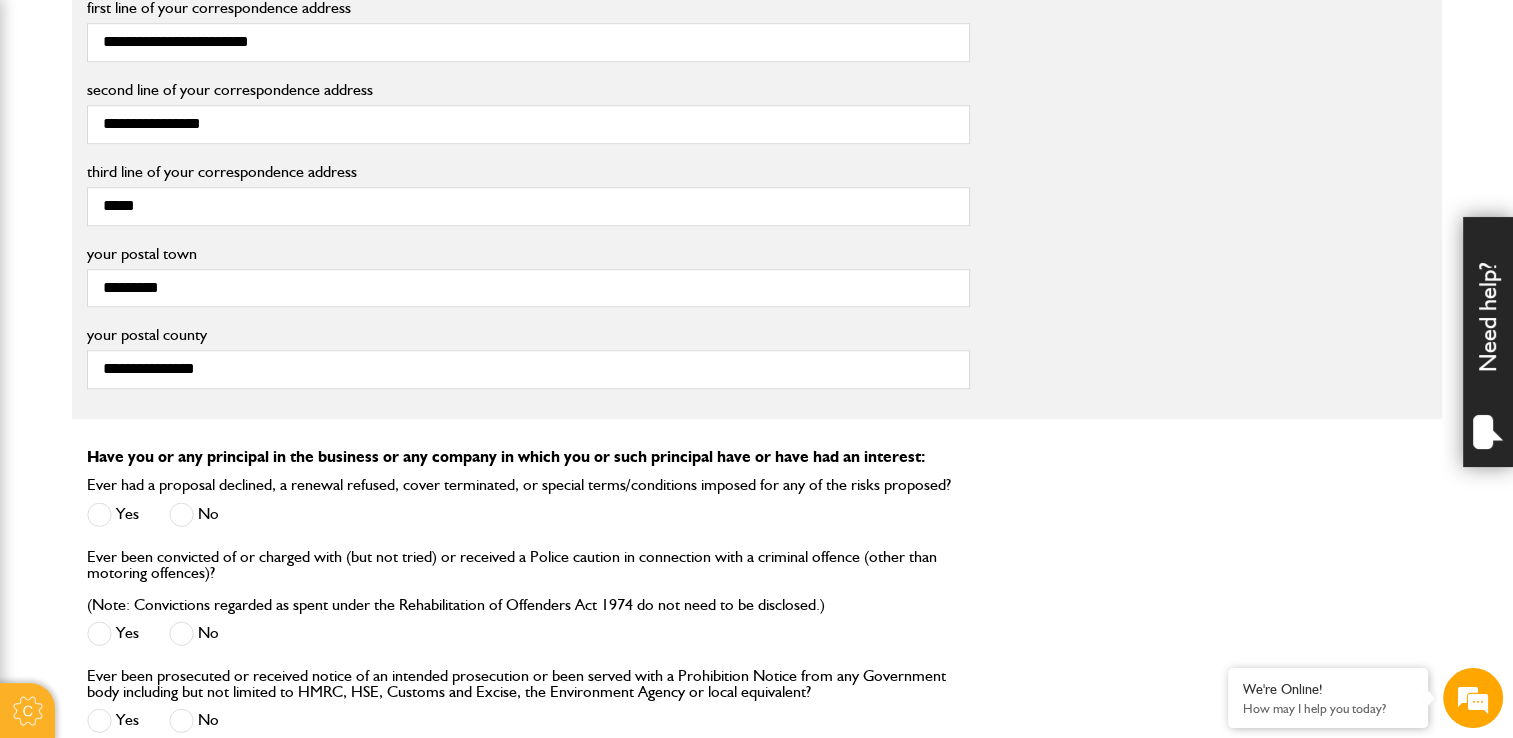 click at bounding box center (181, 514) 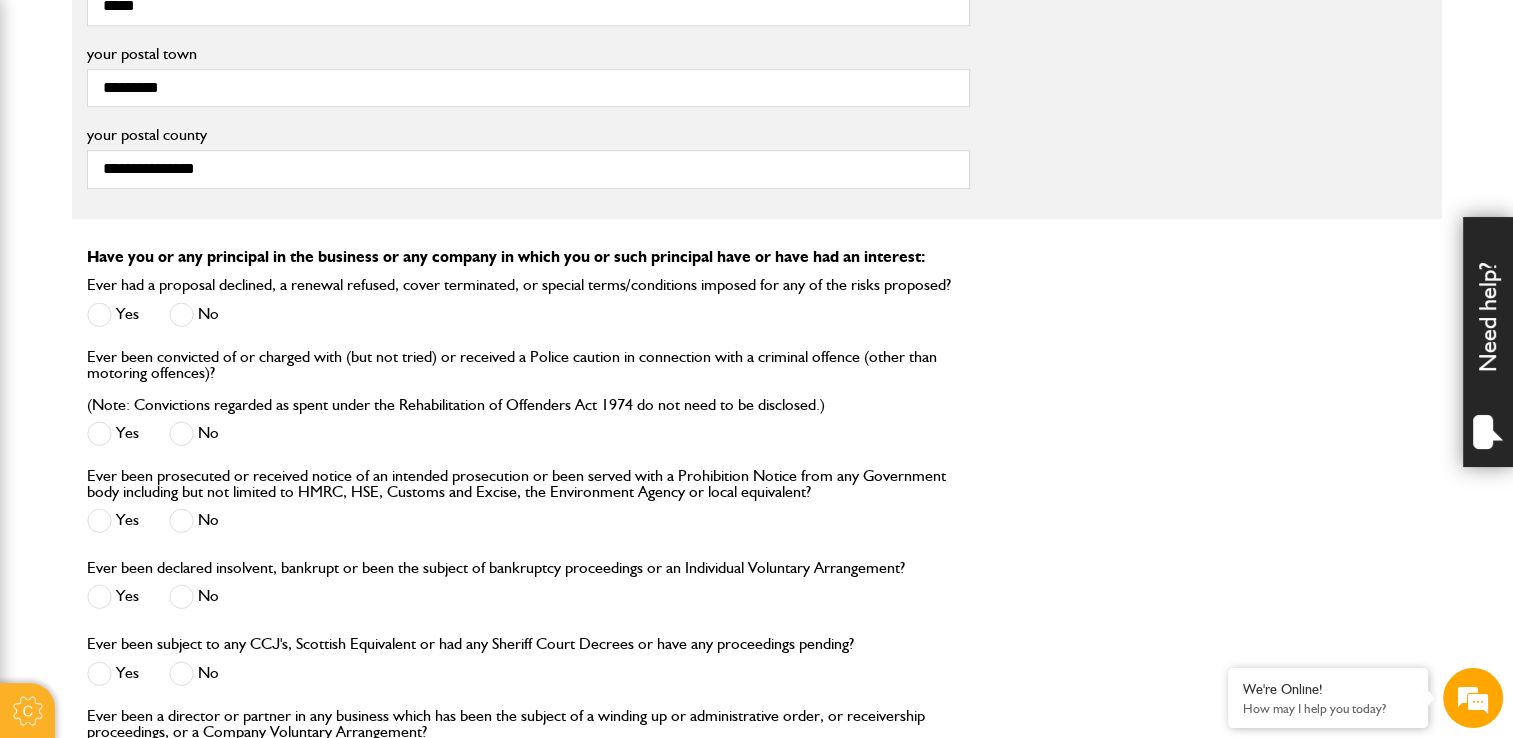 click at bounding box center [181, 433] 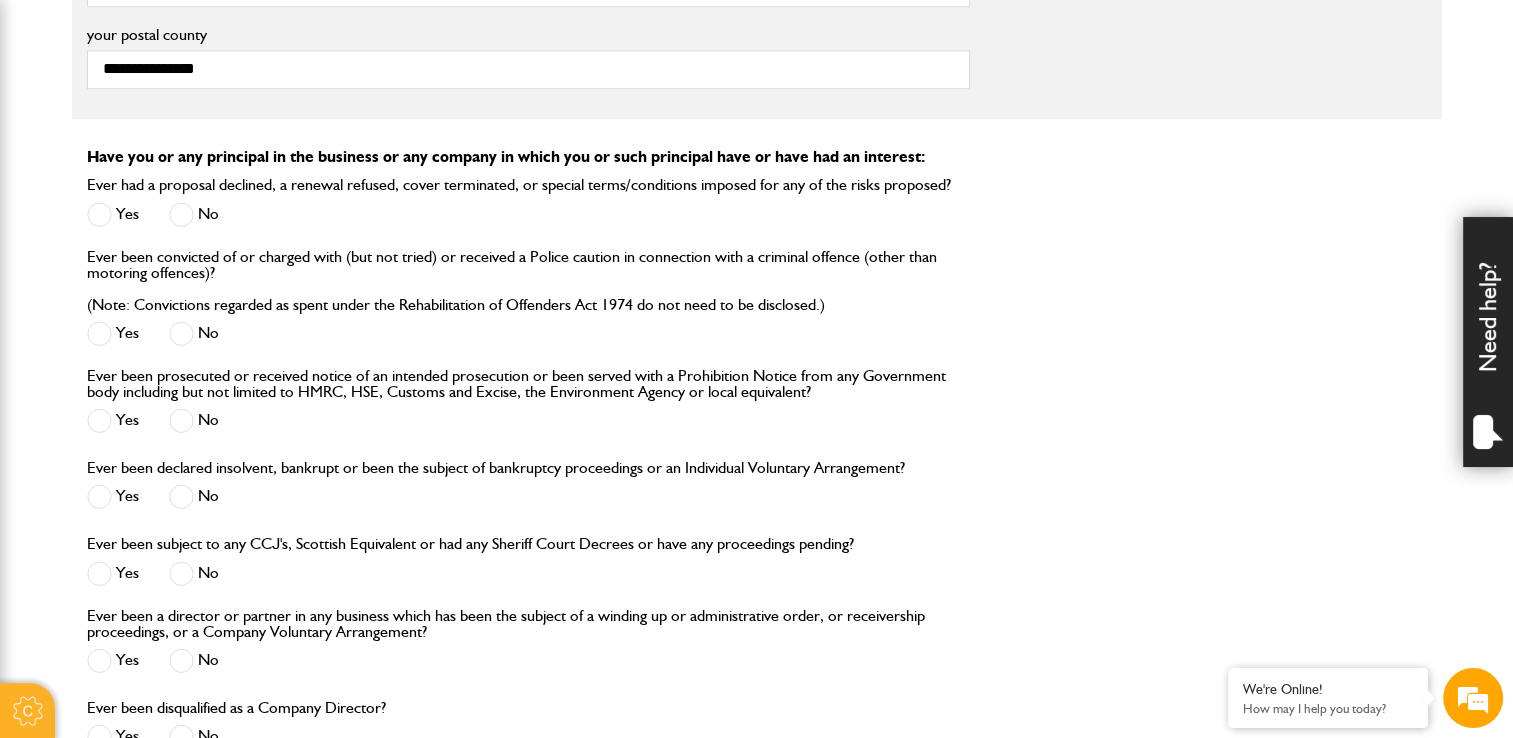 scroll, scrollTop: 2000, scrollLeft: 0, axis: vertical 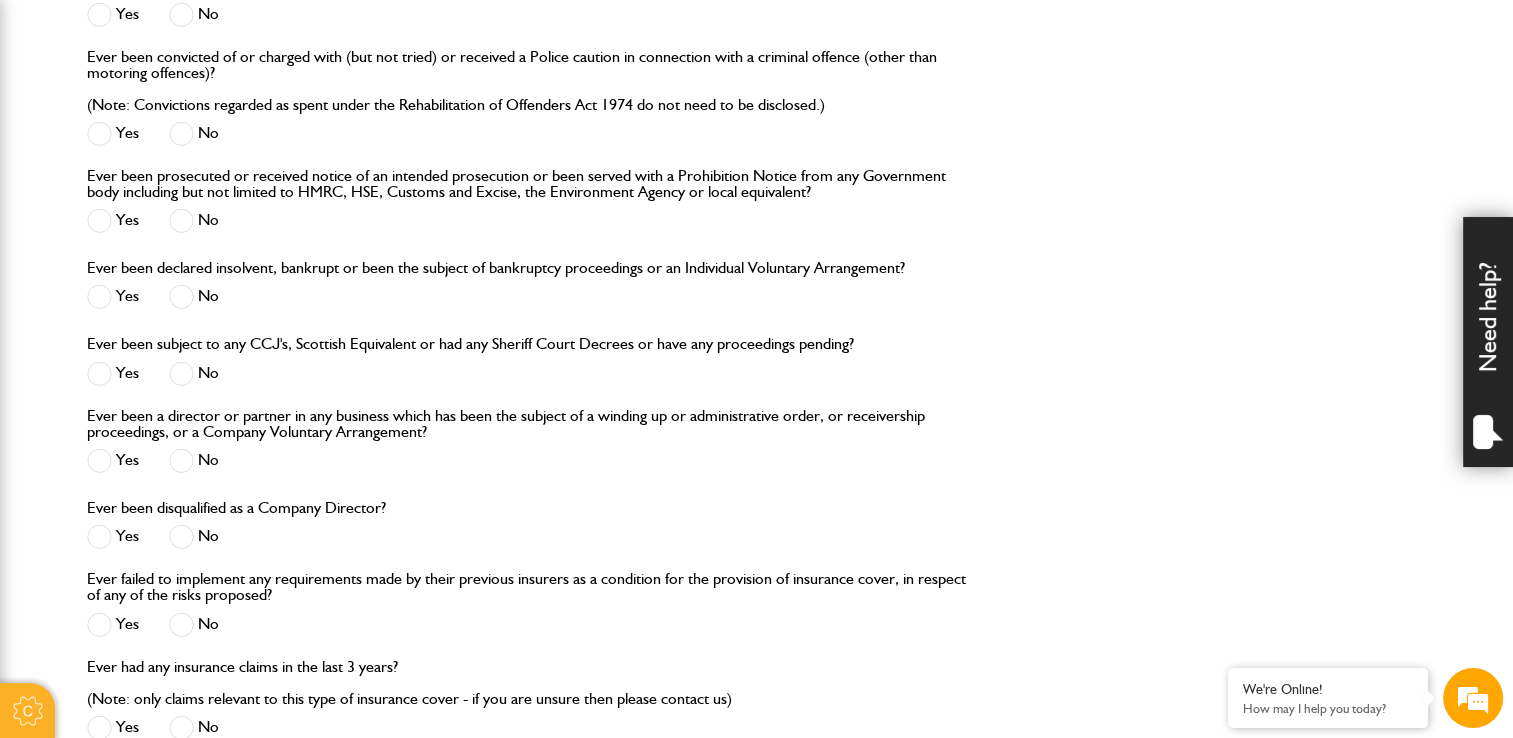 click at bounding box center [181, 296] 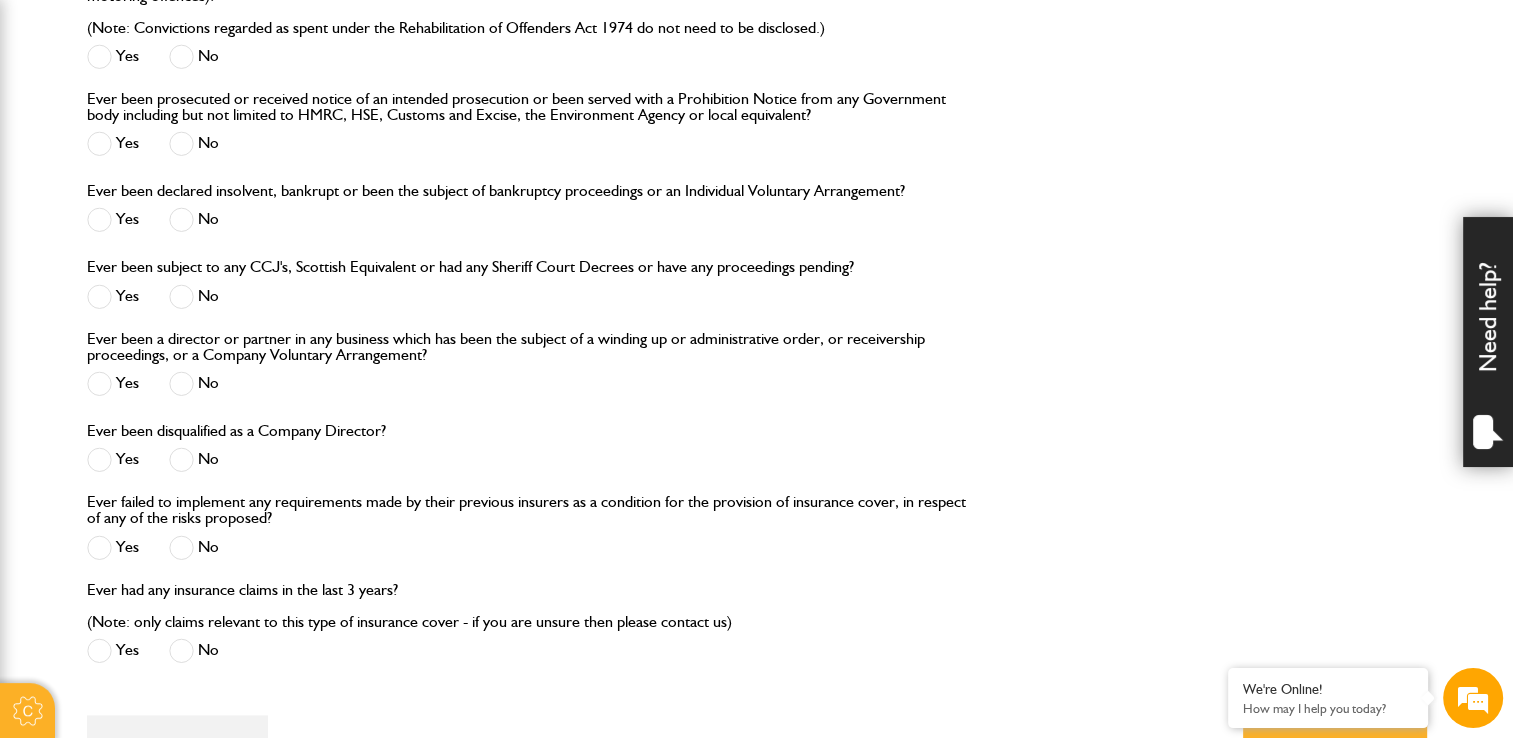 scroll, scrollTop: 2200, scrollLeft: 0, axis: vertical 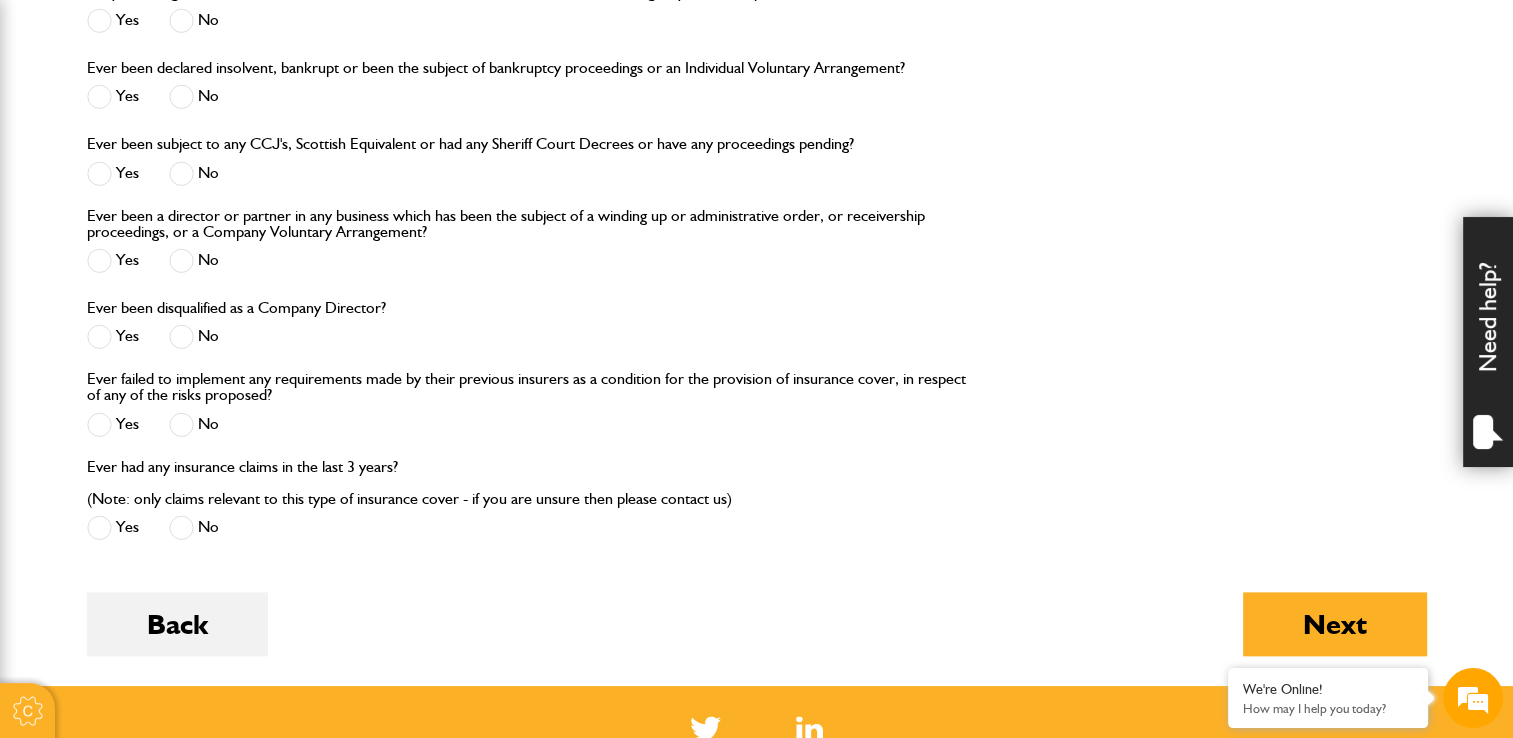 click at bounding box center [181, 336] 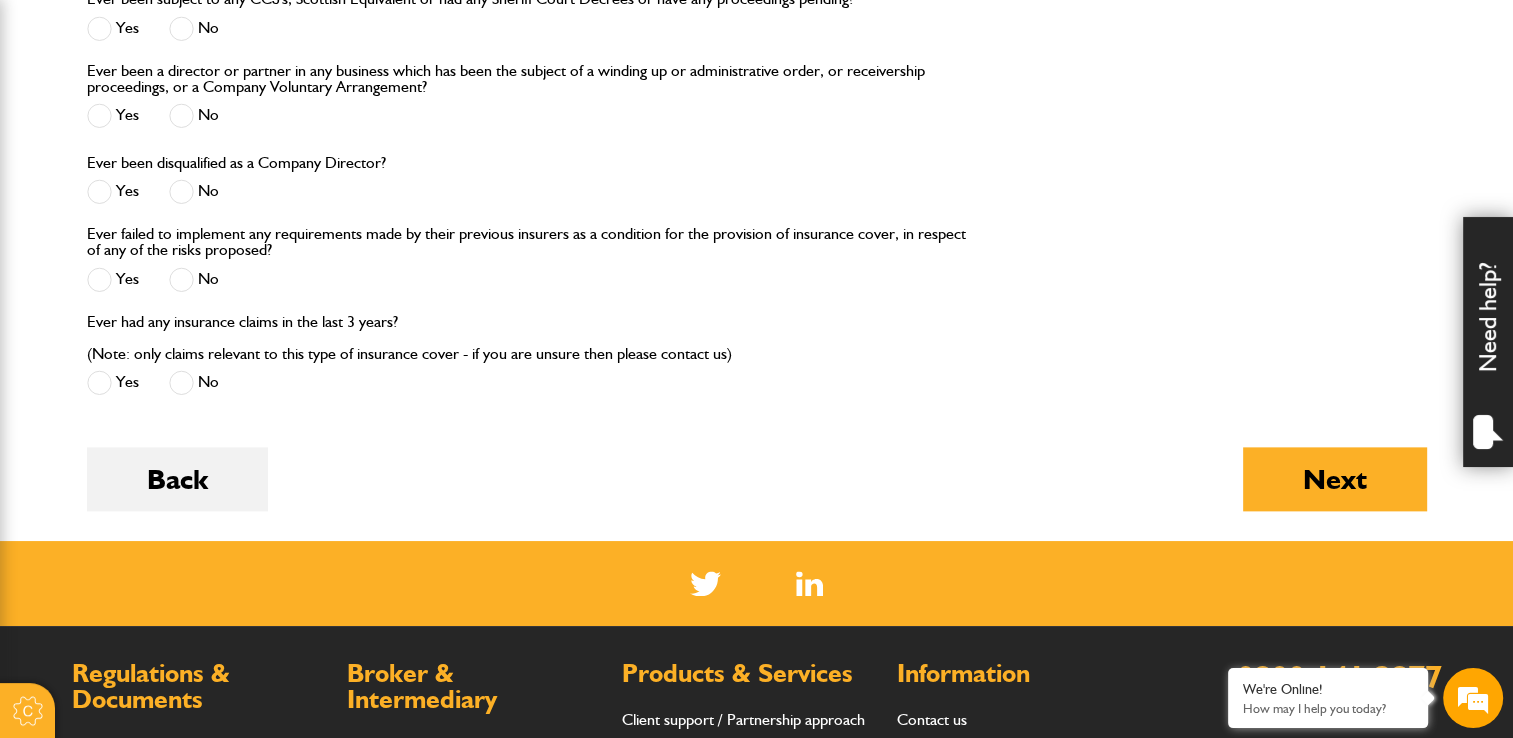 scroll, scrollTop: 2500, scrollLeft: 0, axis: vertical 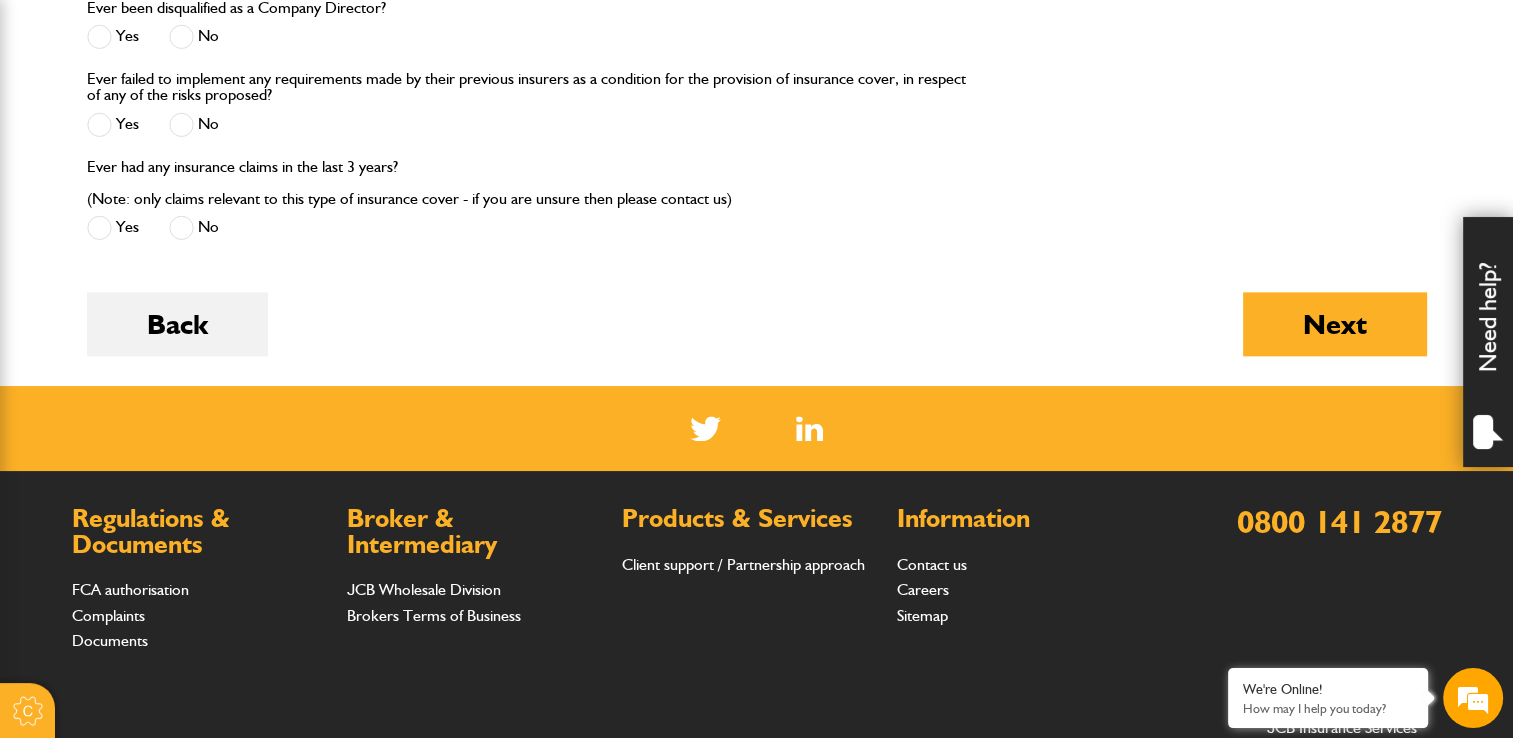 click on "Next" at bounding box center (1335, 324) 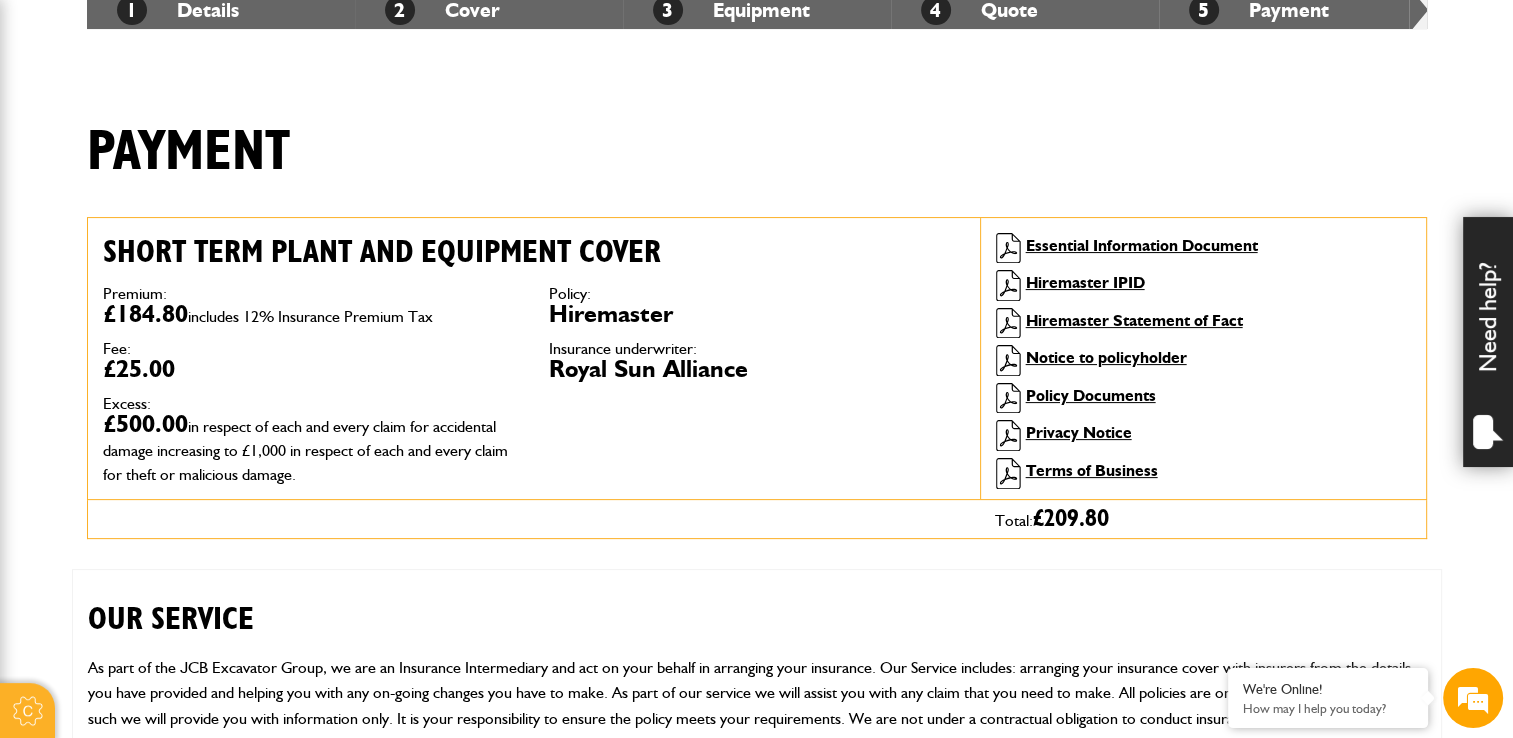 scroll, scrollTop: 400, scrollLeft: 0, axis: vertical 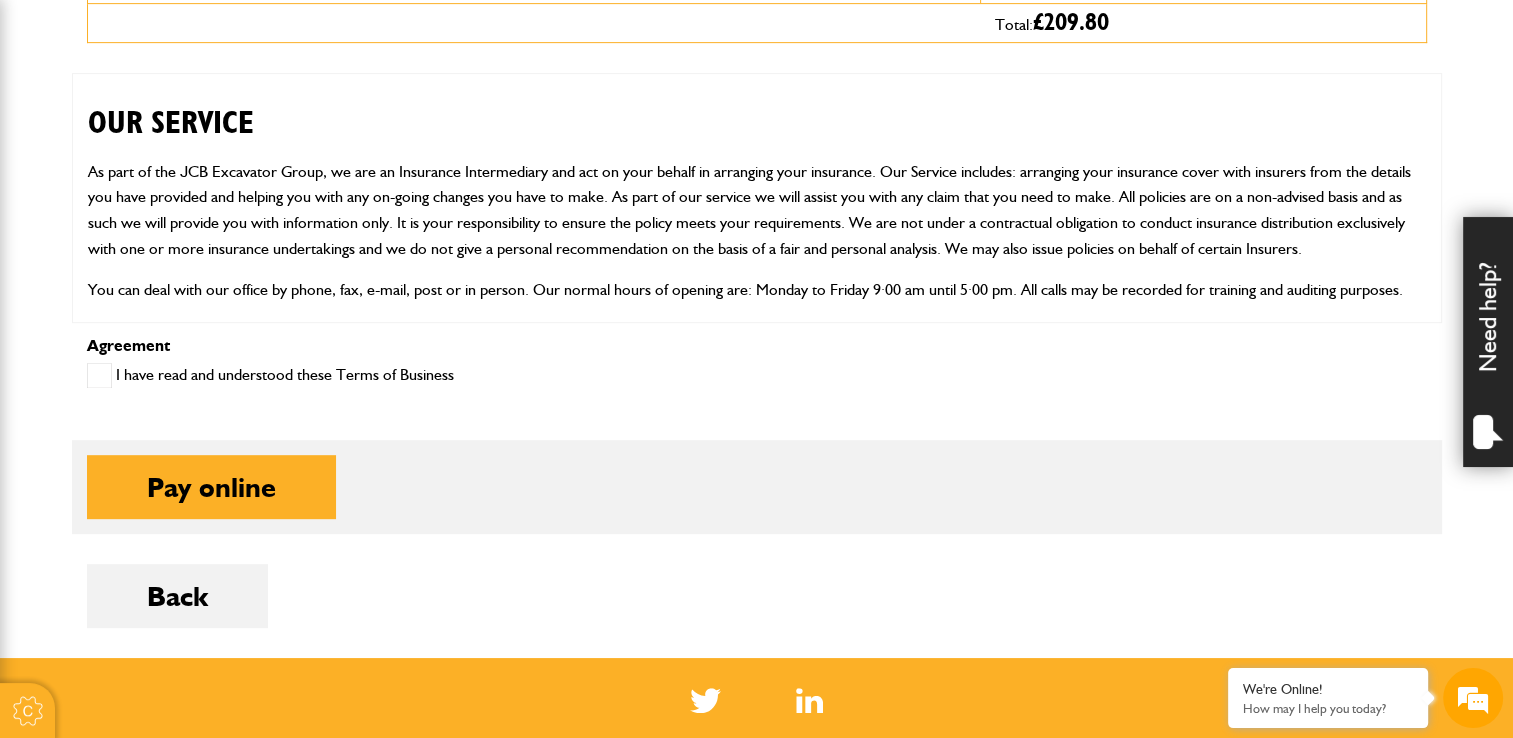 click at bounding box center [99, 375] 